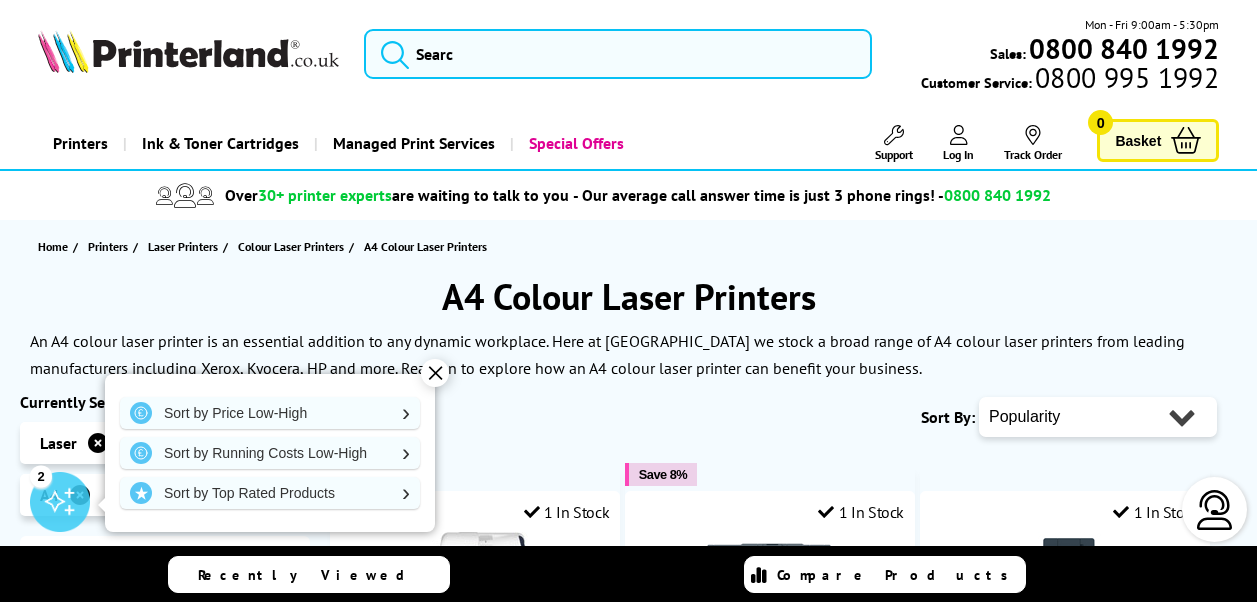 scroll, scrollTop: 0, scrollLeft: 0, axis: both 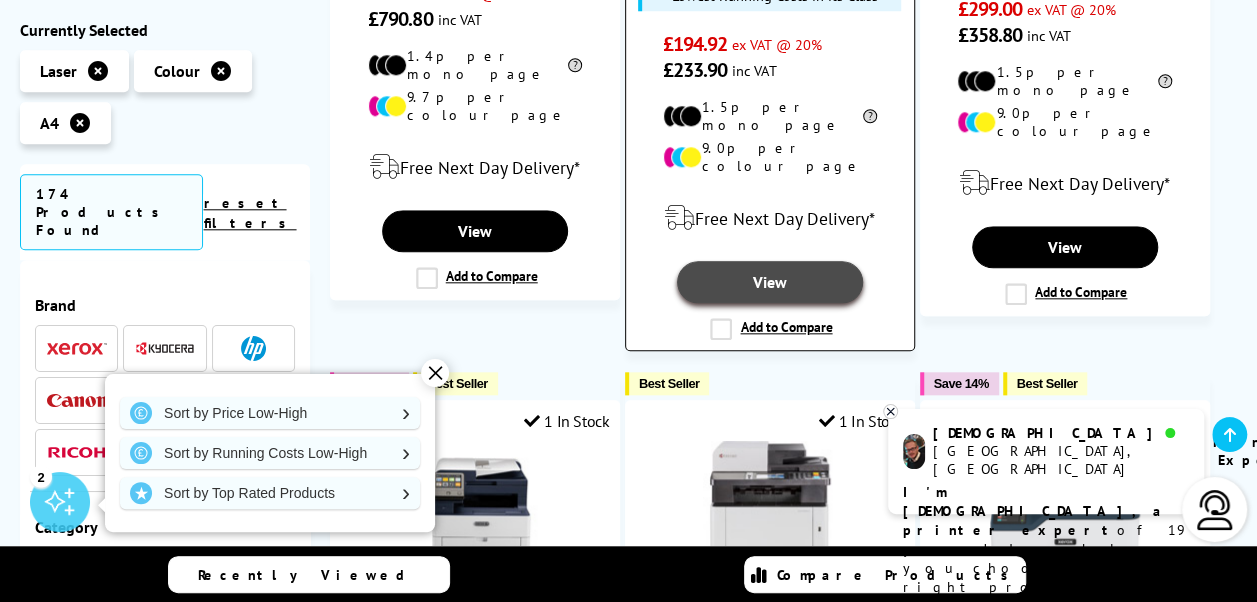 click on "View" at bounding box center (770, 282) 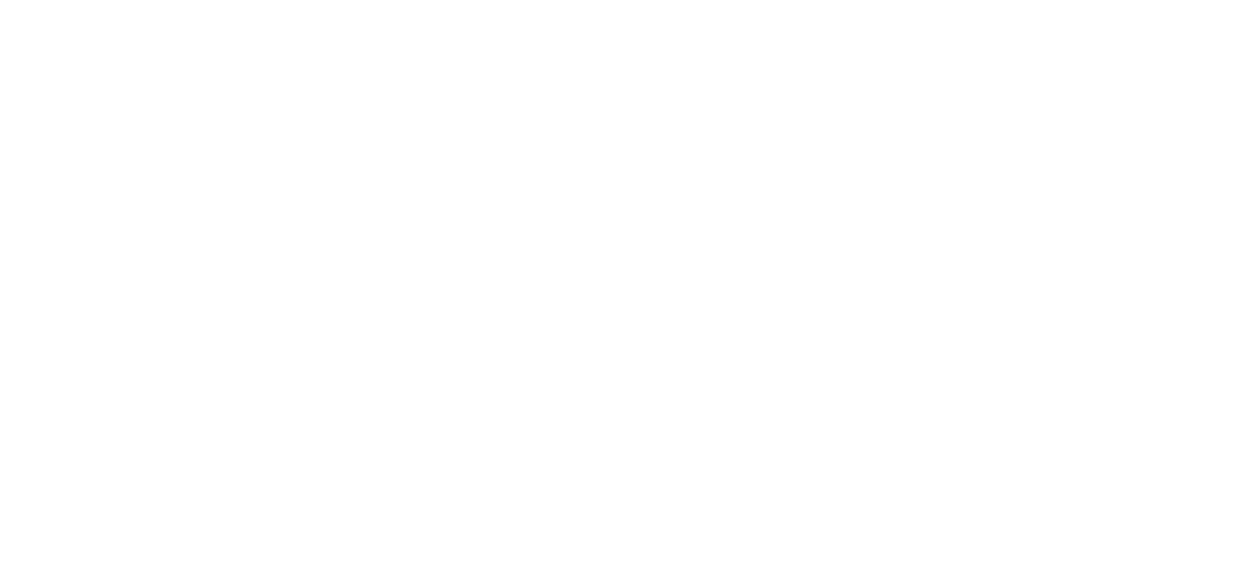 scroll, scrollTop: 0, scrollLeft: 0, axis: both 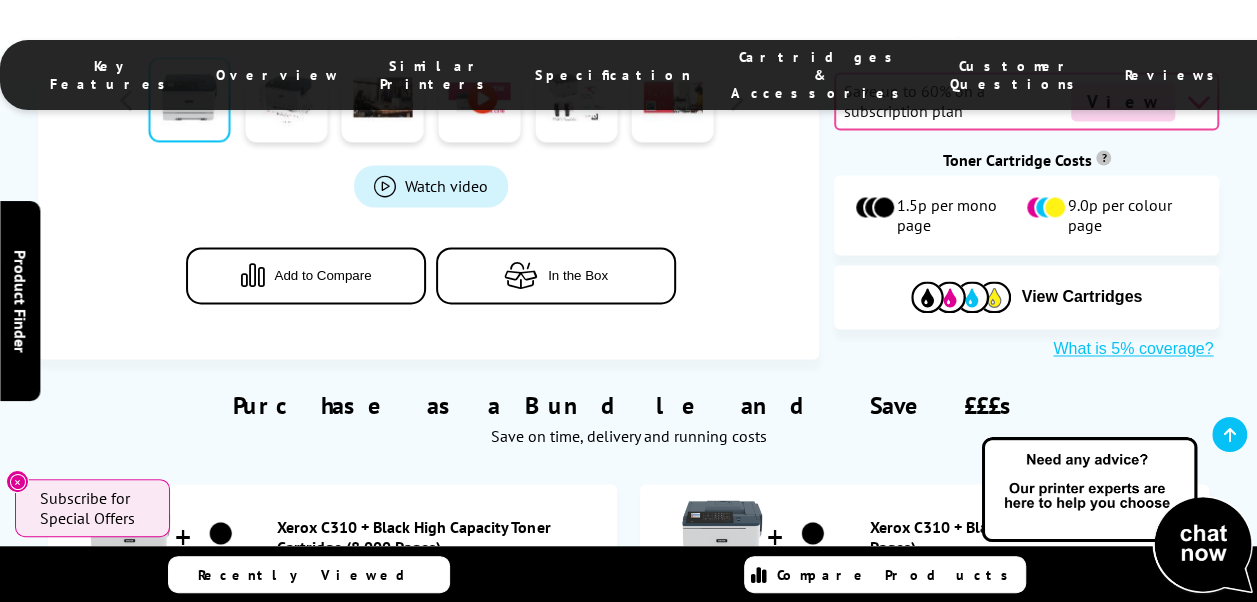 click at bounding box center [1117, 516] 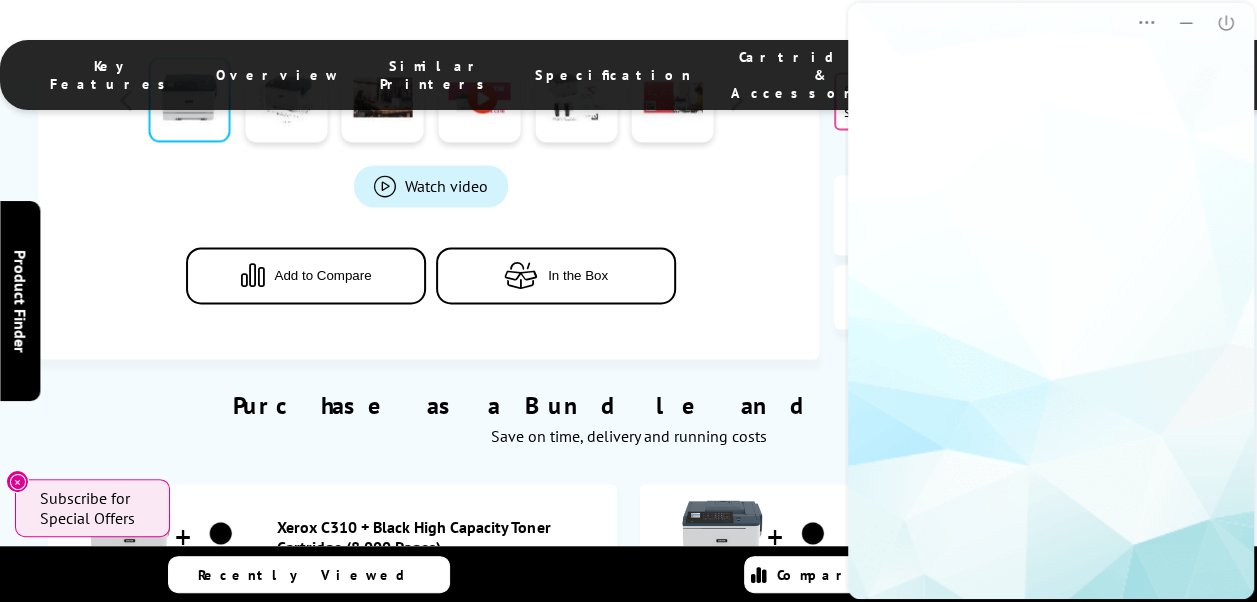 scroll, scrollTop: 0, scrollLeft: 0, axis: both 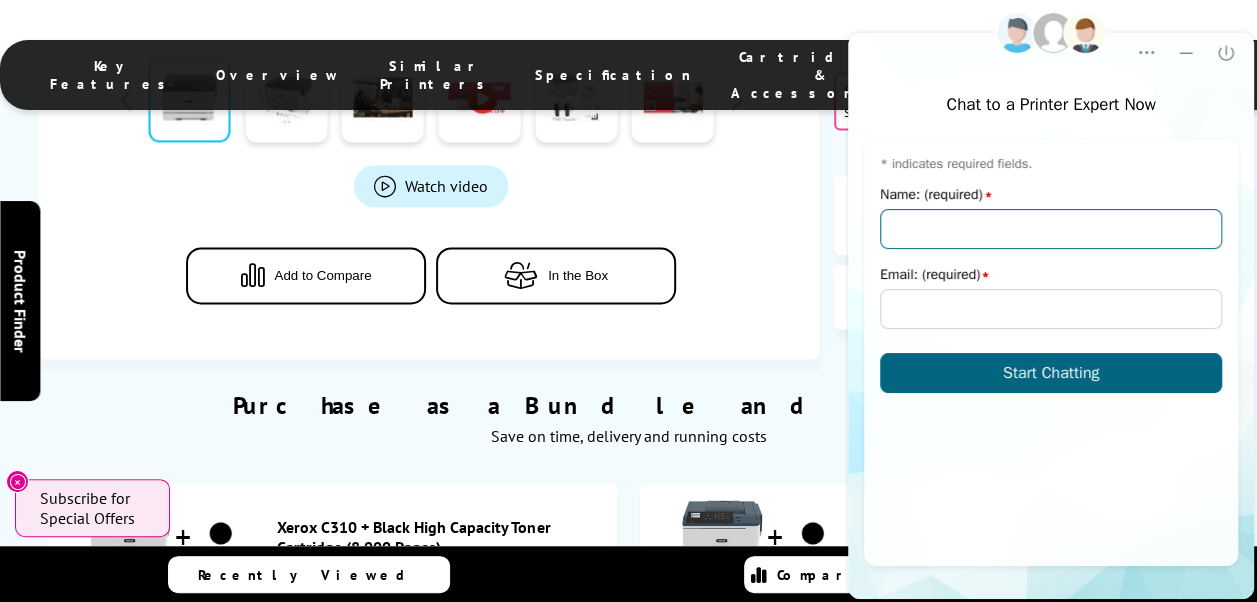 click on "Name: (required)" at bounding box center (1051, 229) 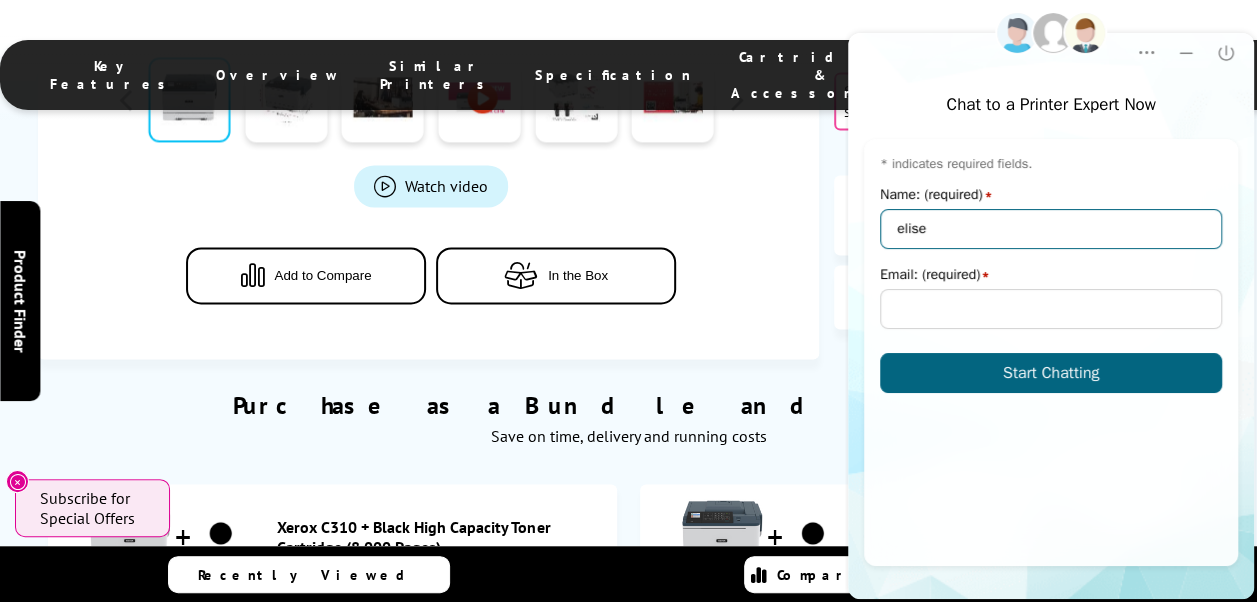 type on "[PERSON_NAME]" 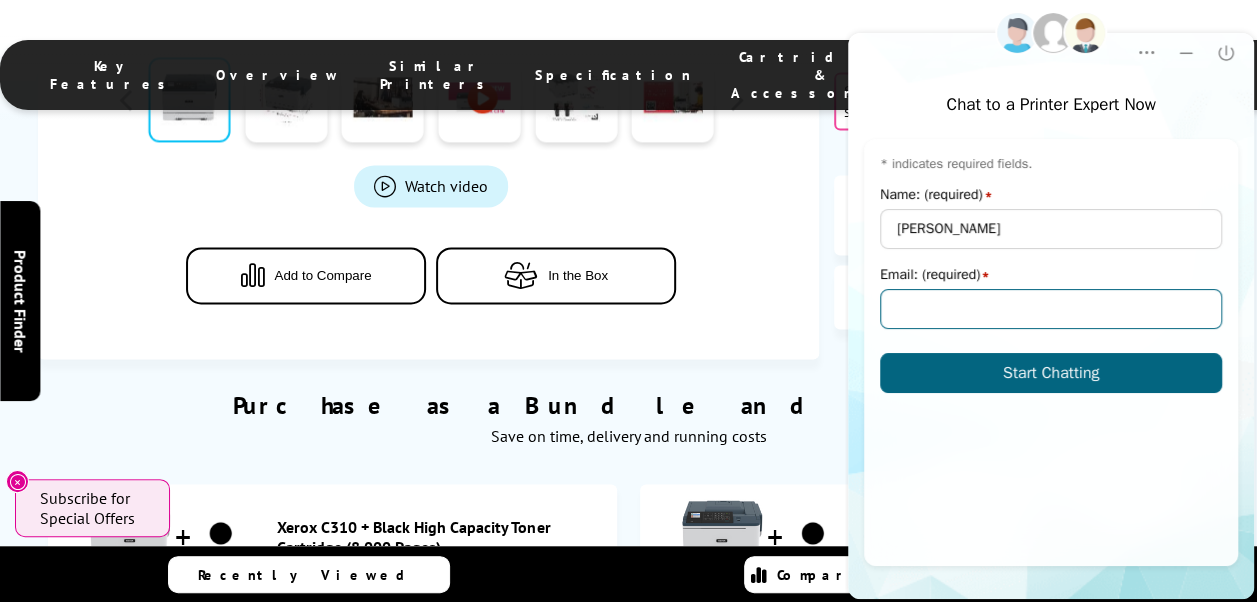 type on "[EMAIL_ADDRESS][DOMAIN_NAME]" 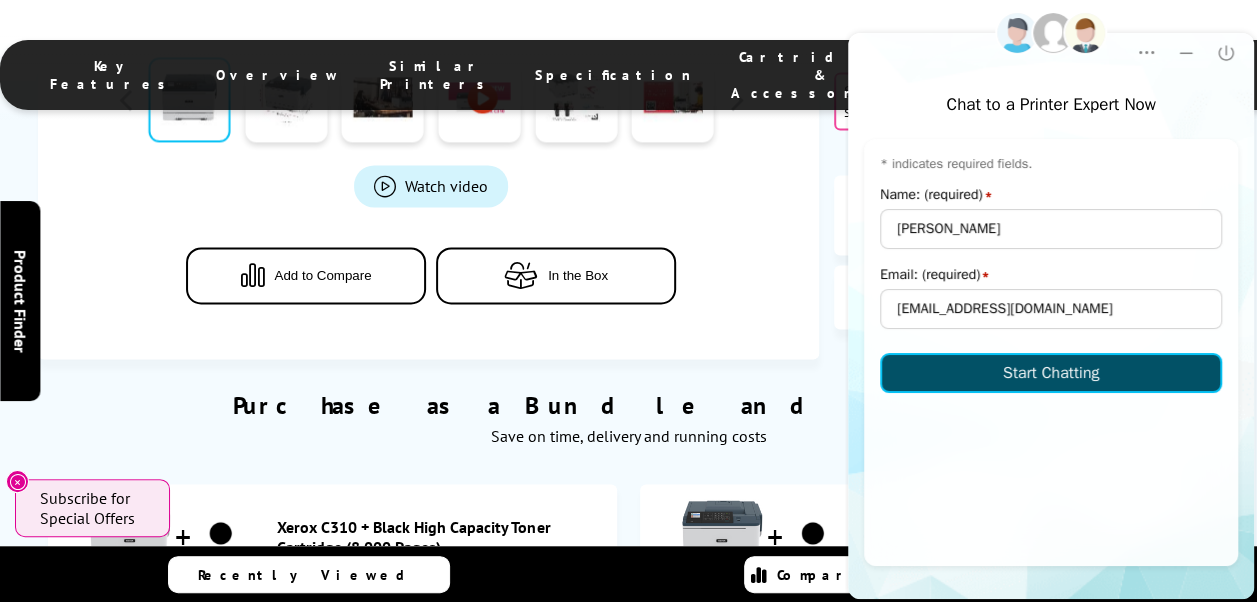 click on "Start Chatting" at bounding box center (1051, 373) 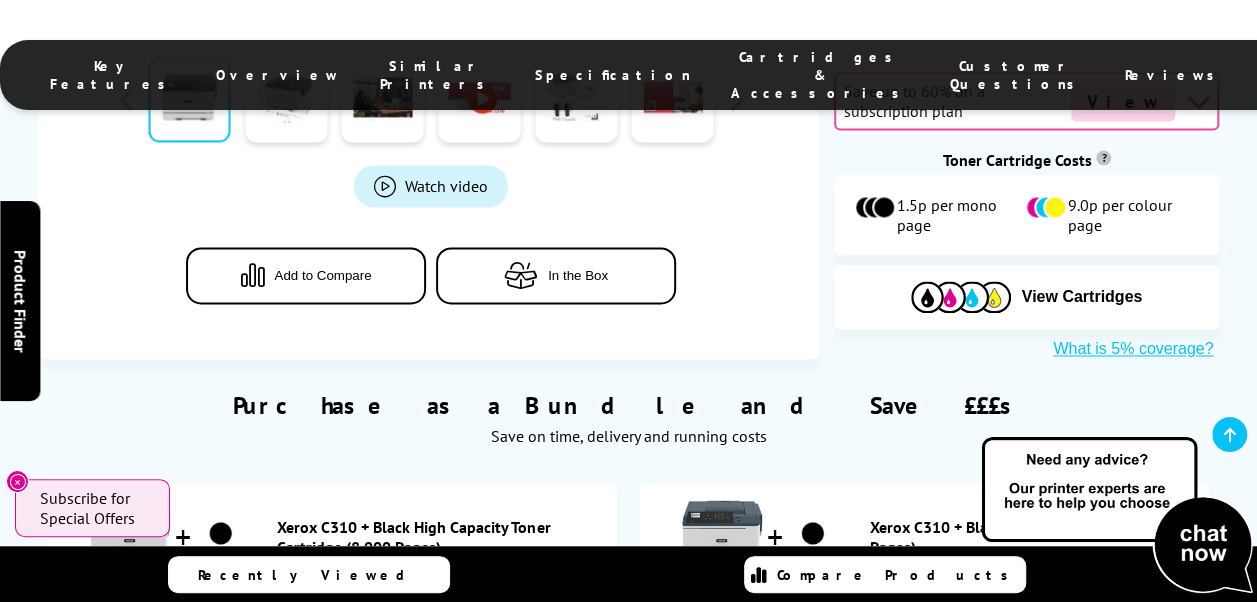 scroll, scrollTop: 0, scrollLeft: 0, axis: both 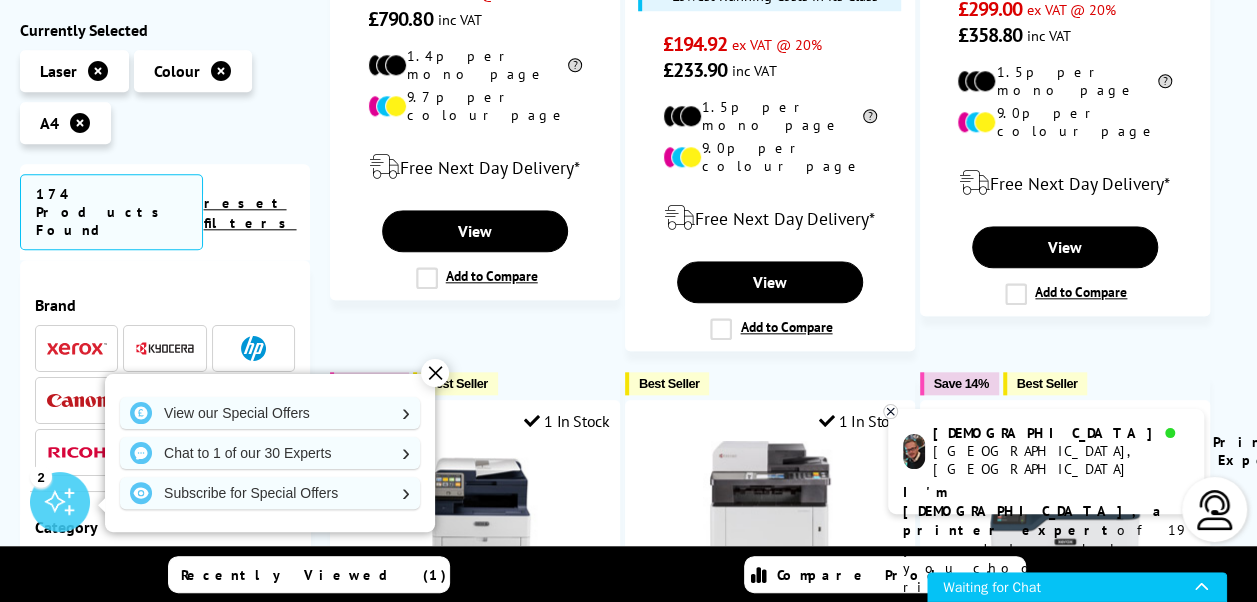 click at bounding box center [1215, 510] 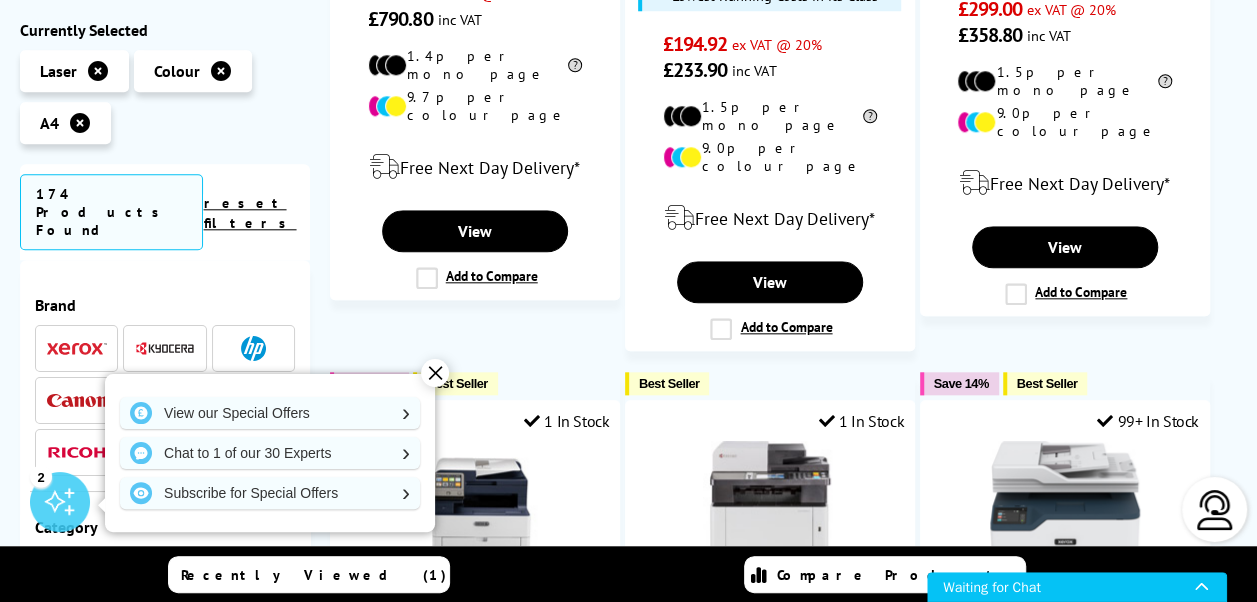click at bounding box center [1215, 510] 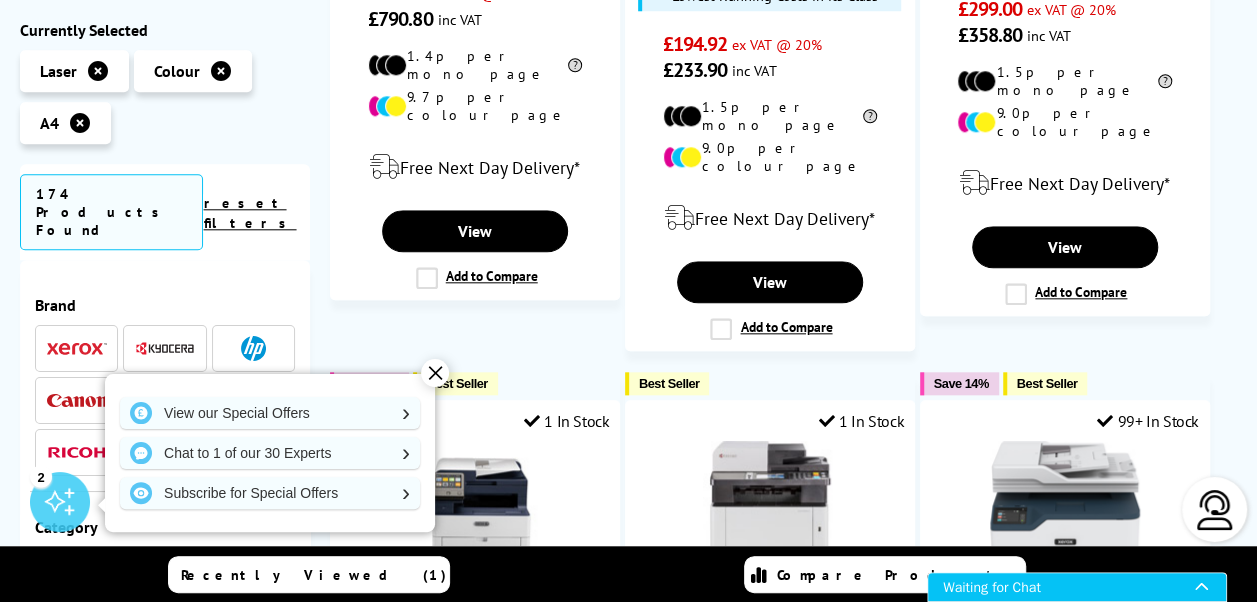 click on "Waiting for Chat" at bounding box center [1069, 587] 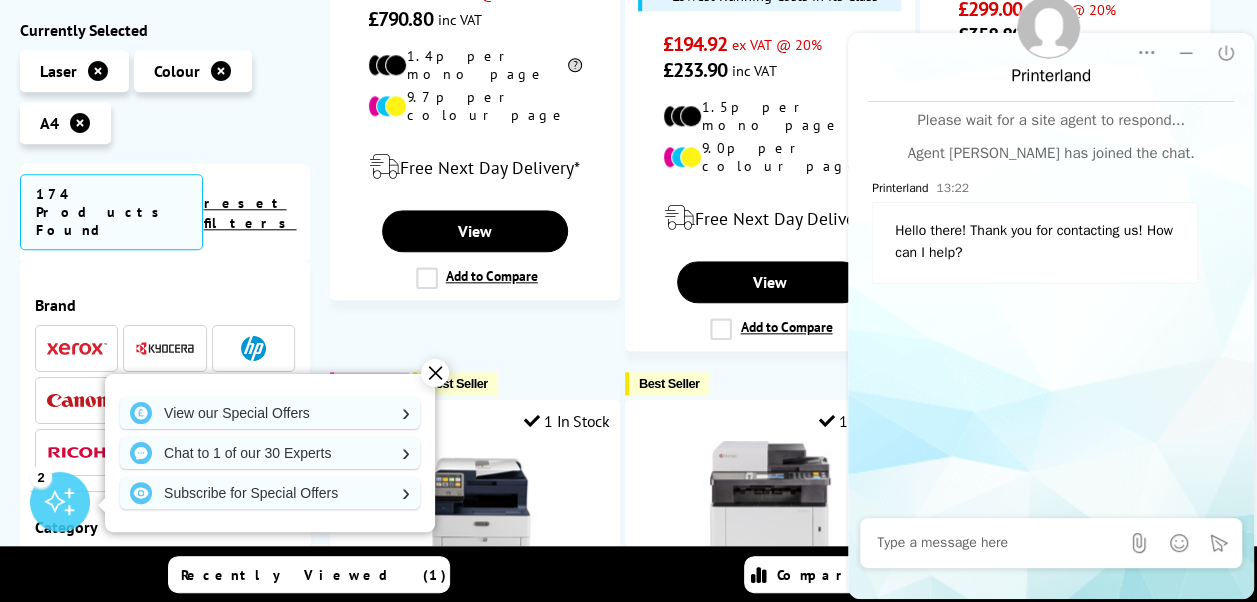 click at bounding box center [998, 543] 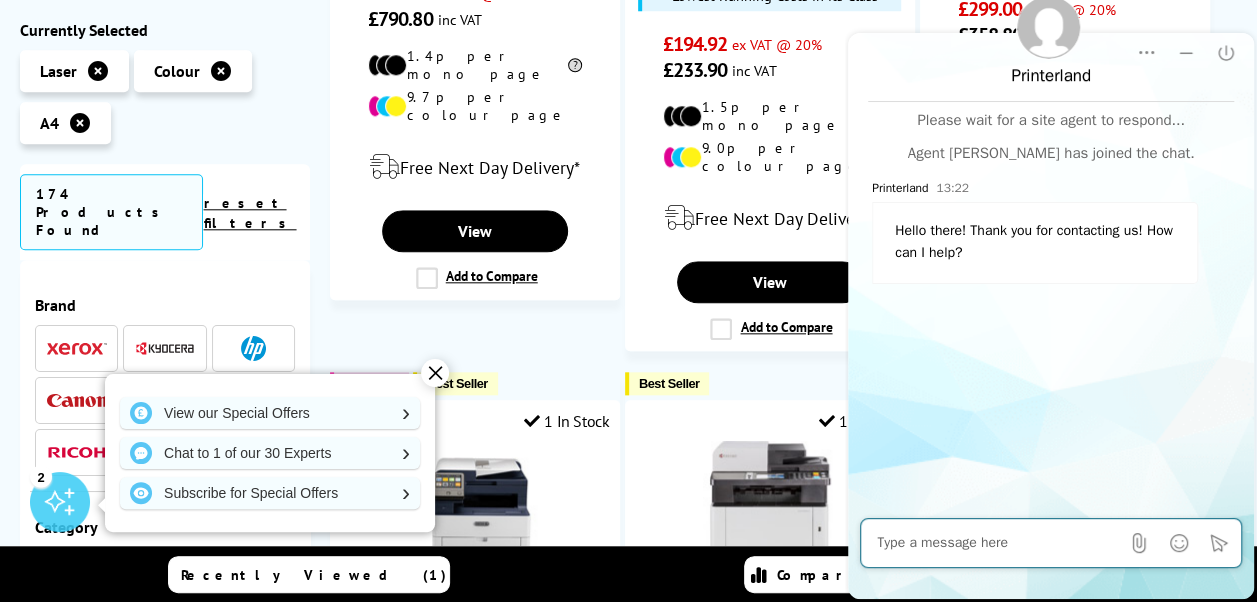click at bounding box center (998, 543) 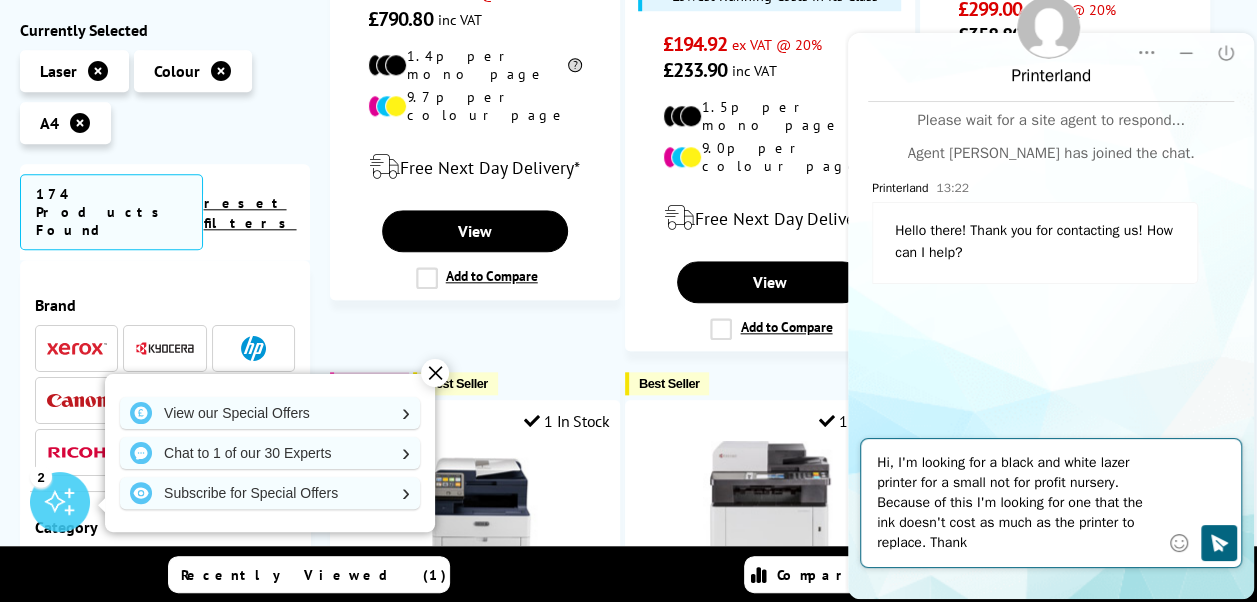 type on "Hi, I'm looking for a black and white lazer printer for a small not for profit nursery. Because of this I'm looking for one that the ink doesn't cost as much as the printer to replace. Thanks" 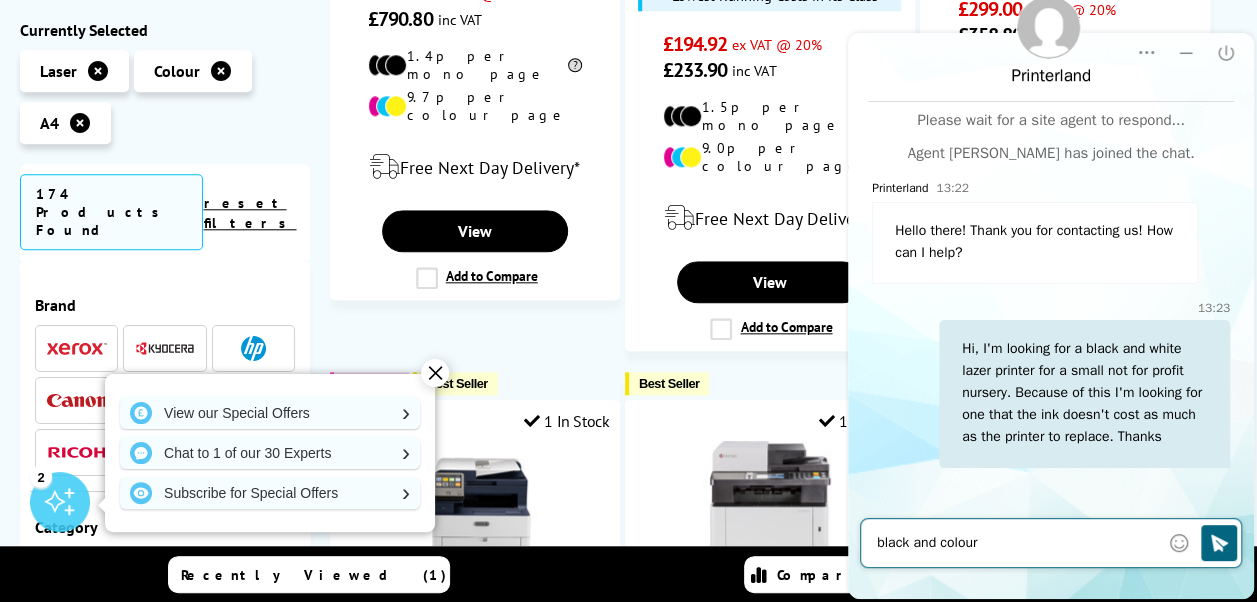 type on "black and colour" 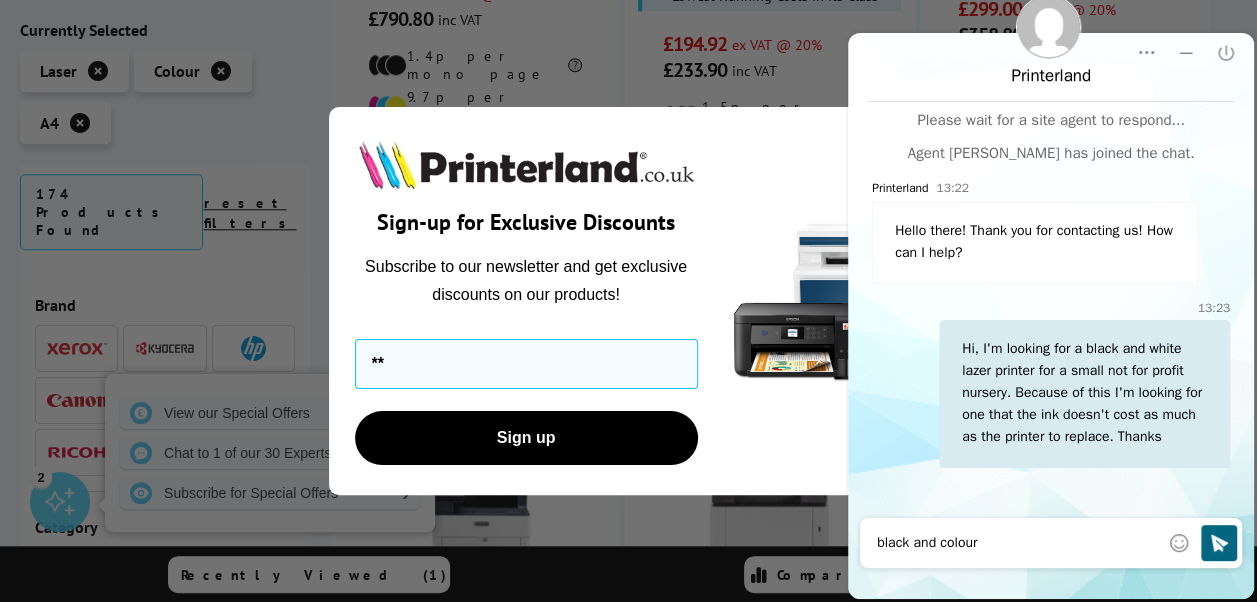 type on "**" 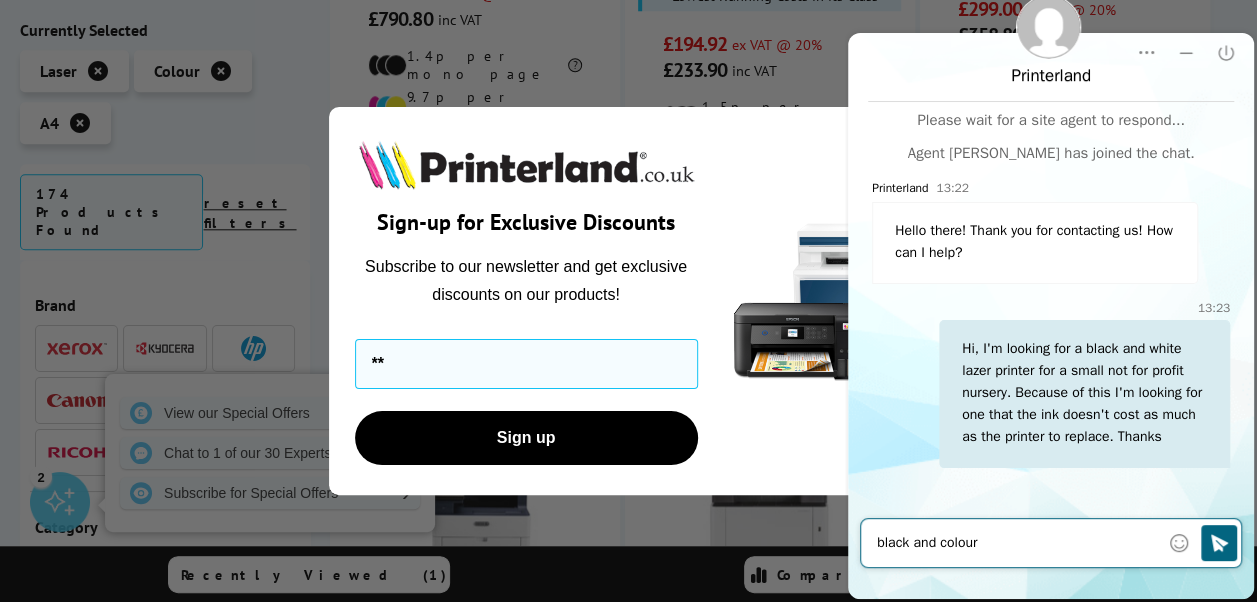 click on "black and colour" at bounding box center (1018, 543) 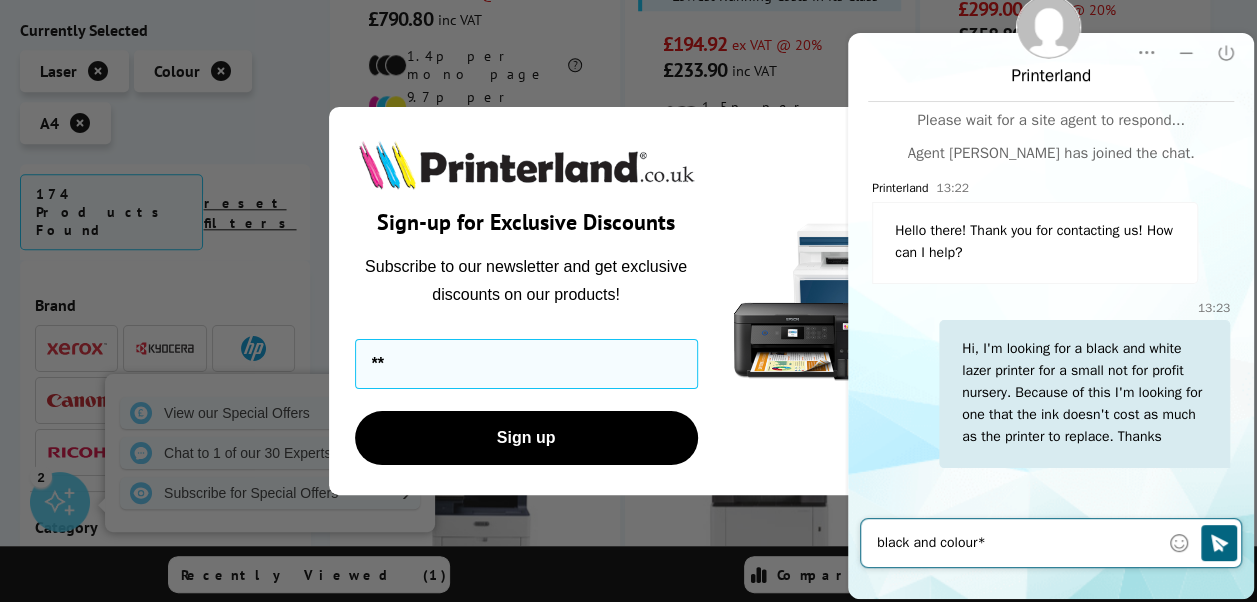 type on "black and colour**" 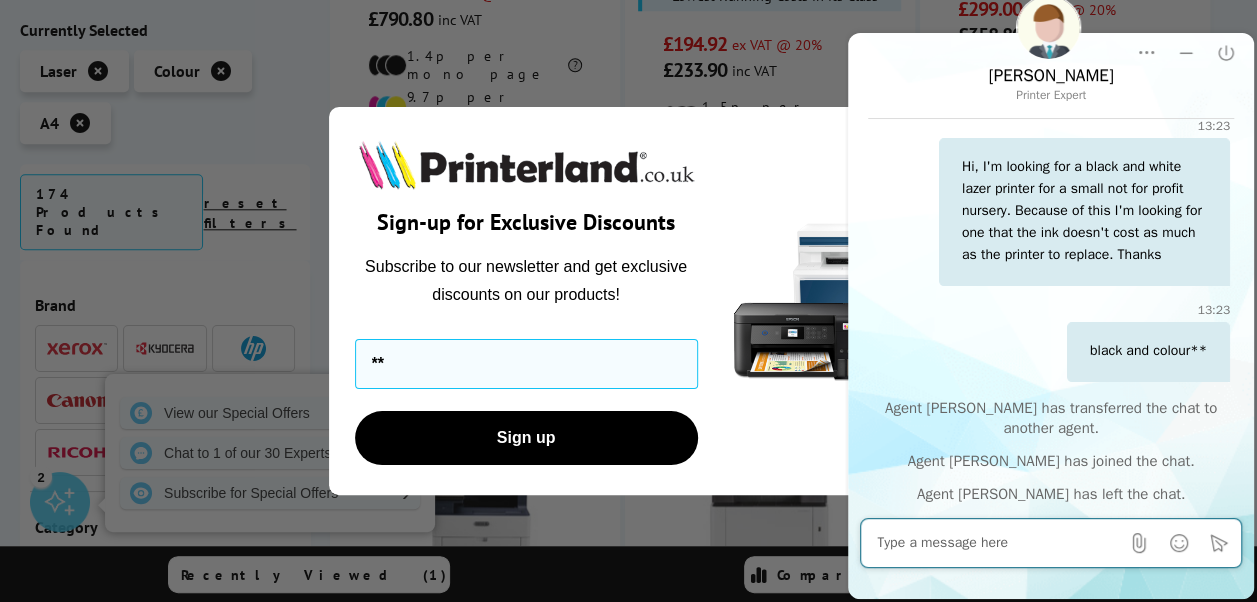 scroll, scrollTop: 202, scrollLeft: 0, axis: vertical 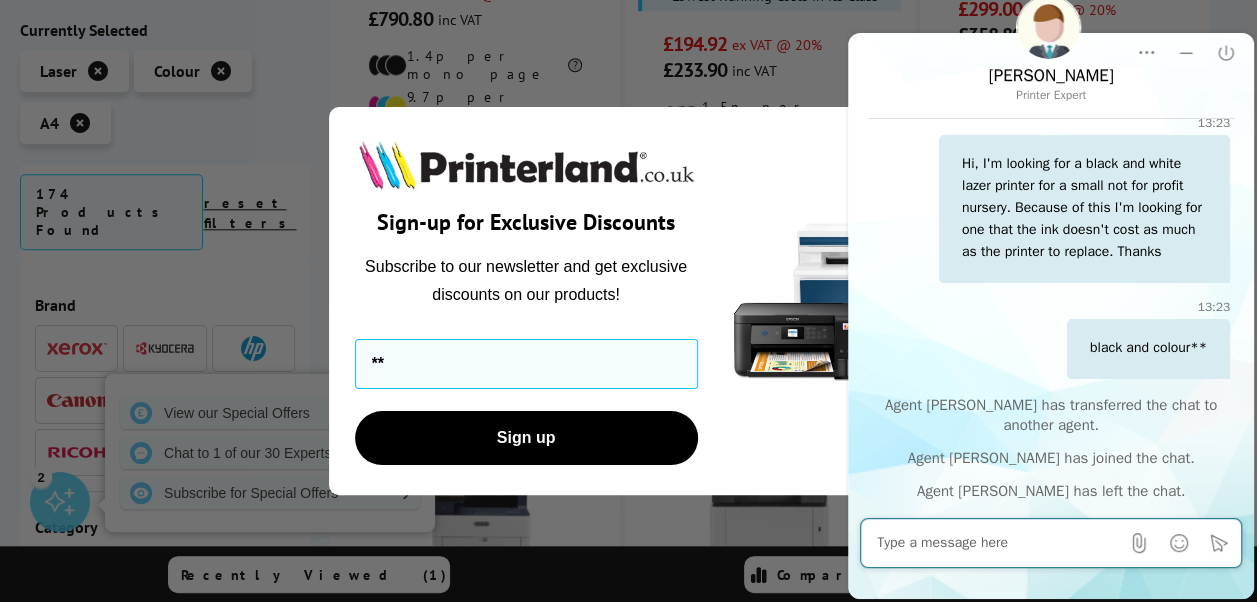 type 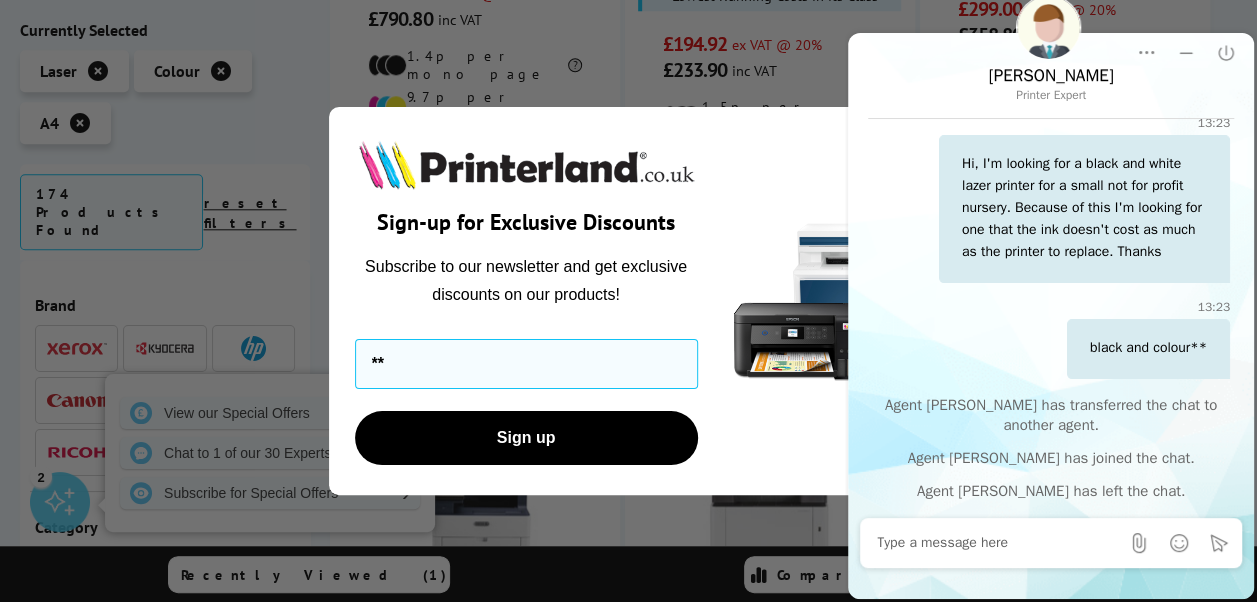 click at bounding box center (829, 301) 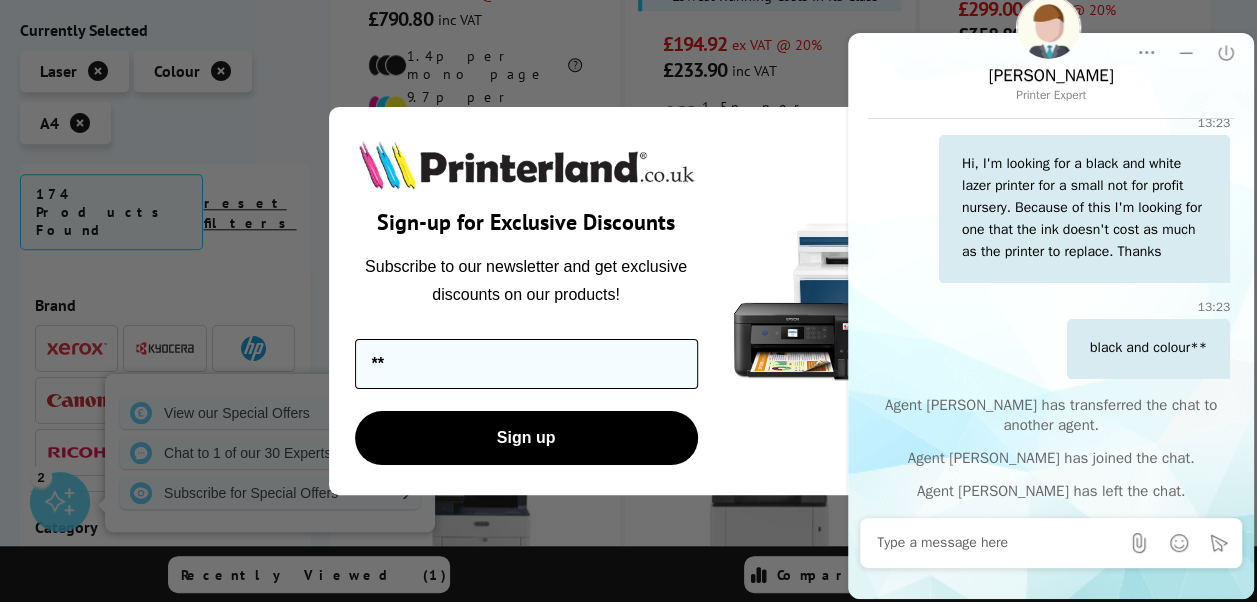 click on "**" at bounding box center (526, 364) 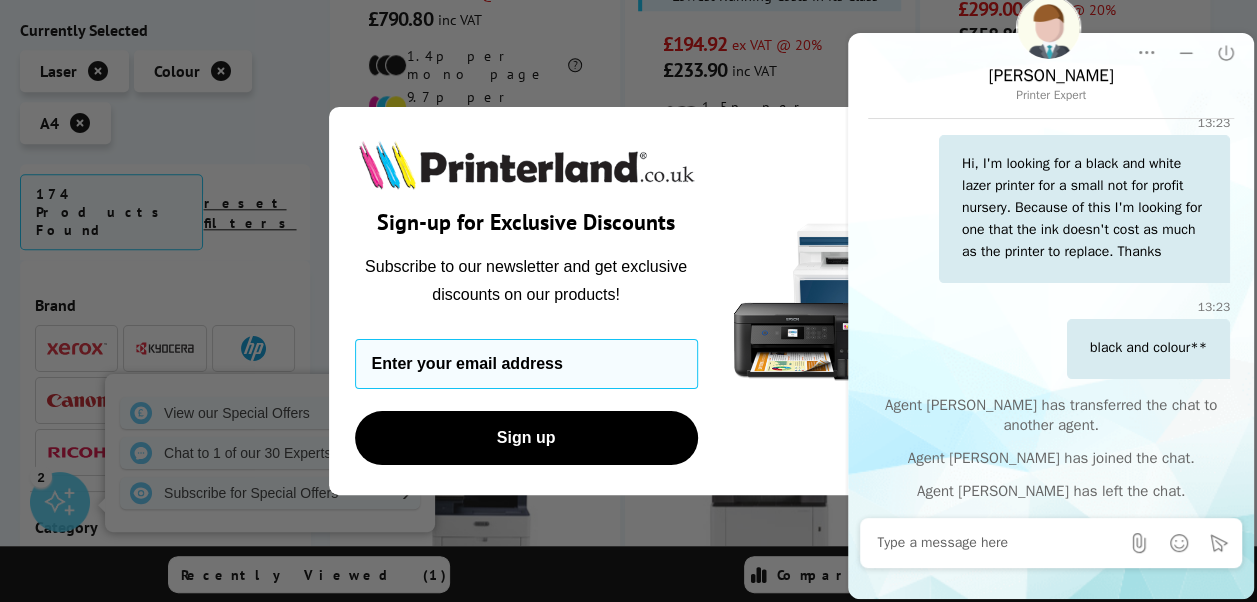 type 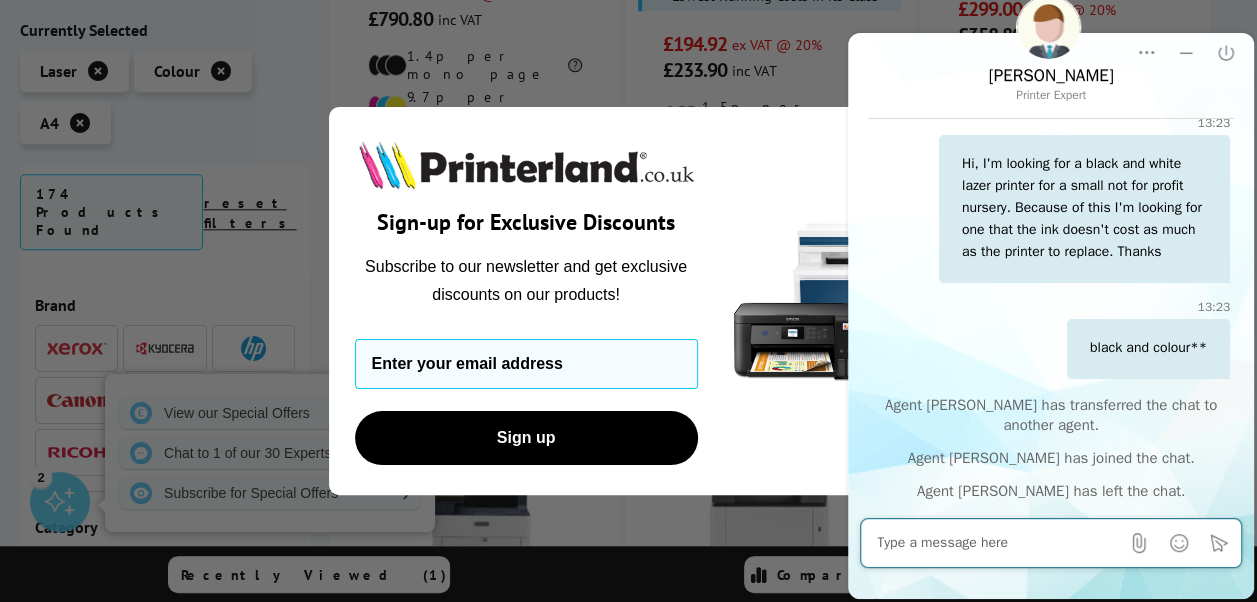 click at bounding box center [998, 543] 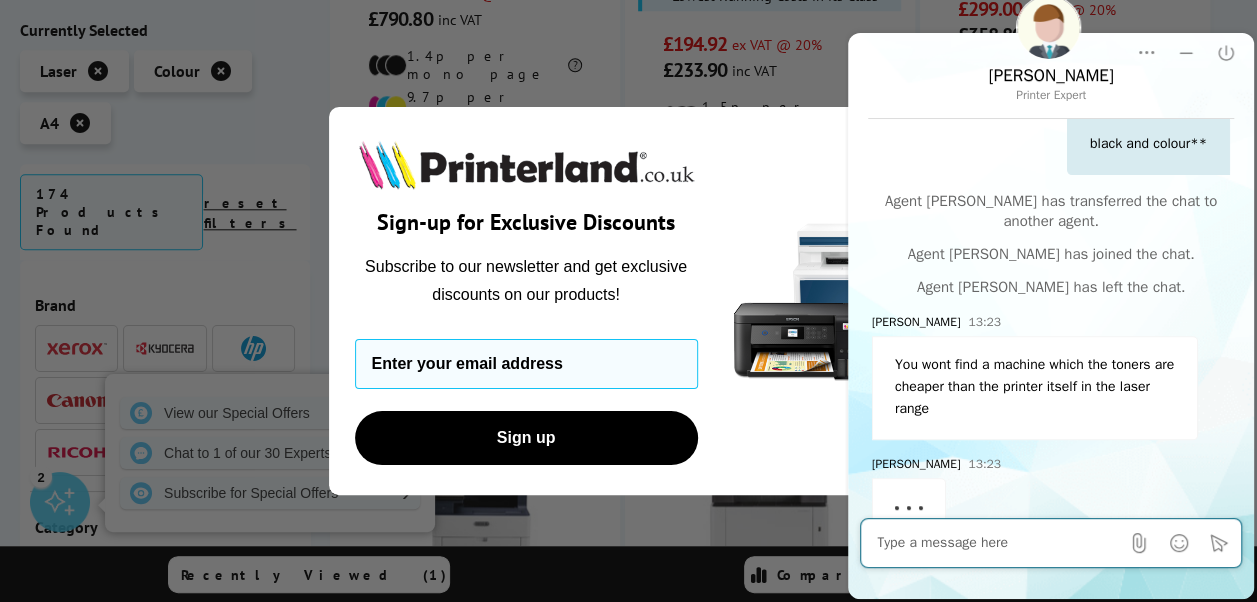 scroll, scrollTop: 441, scrollLeft: 0, axis: vertical 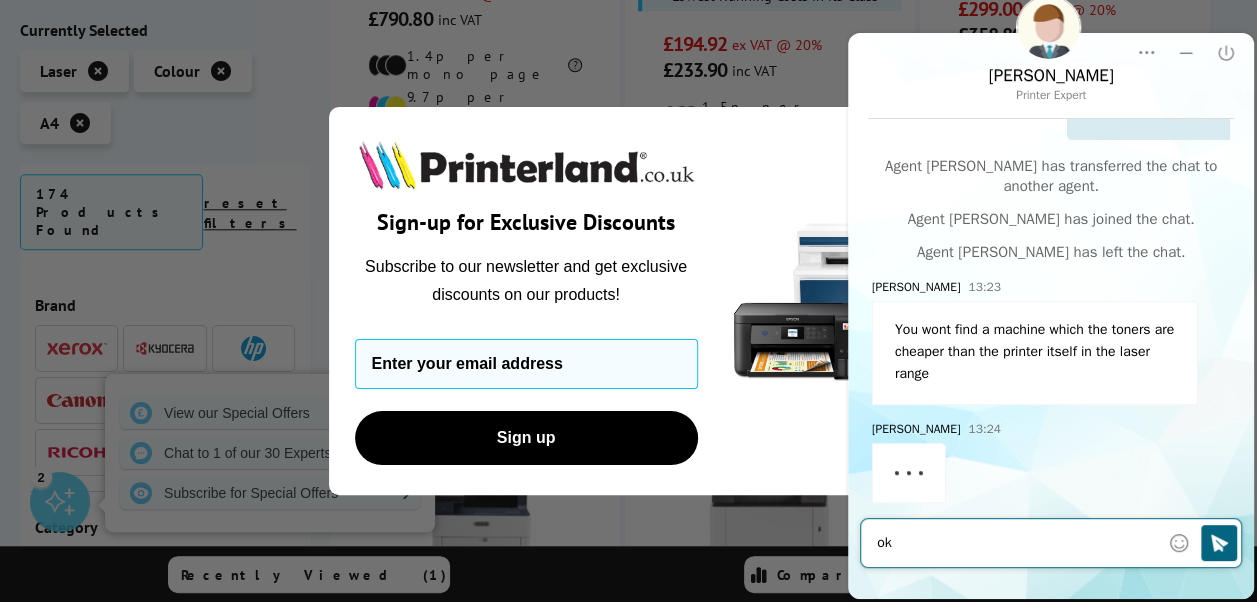 type on "o" 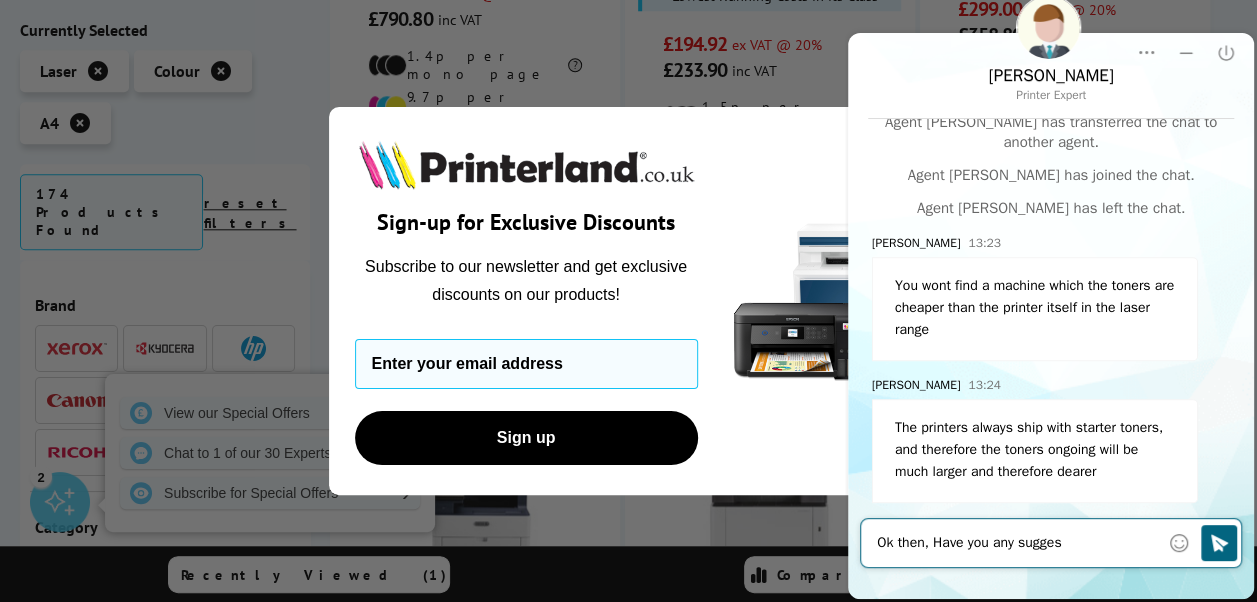 scroll, scrollTop: 582, scrollLeft: 0, axis: vertical 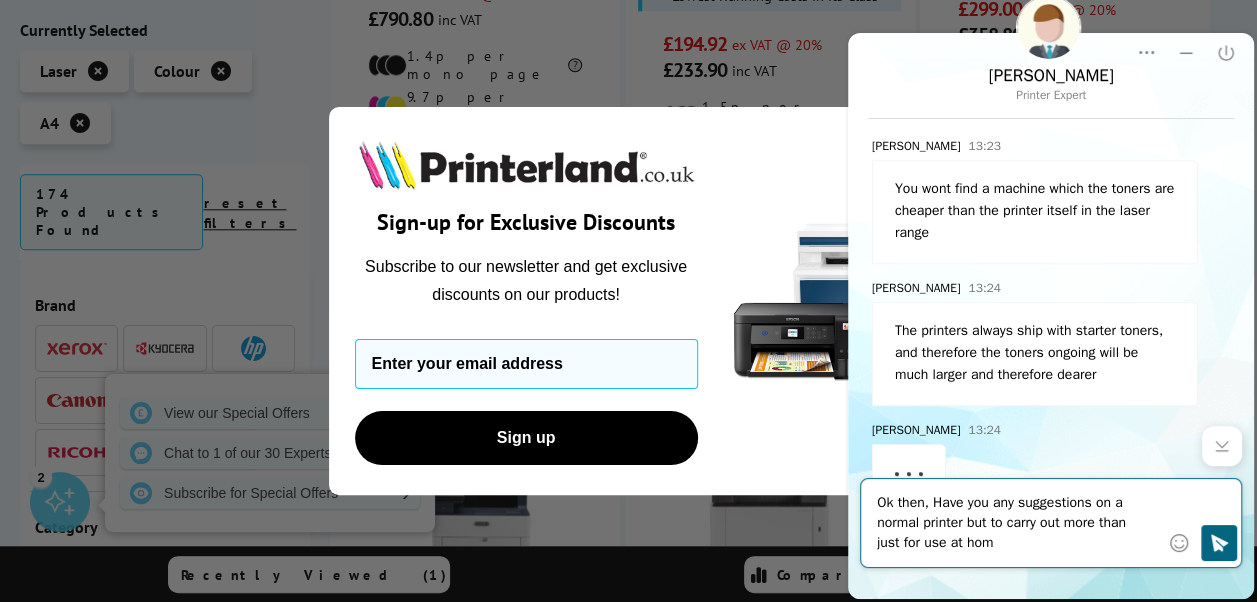 type on "Ok then, Have you any suggestions on a normal printer but to carry out more than just for use at home" 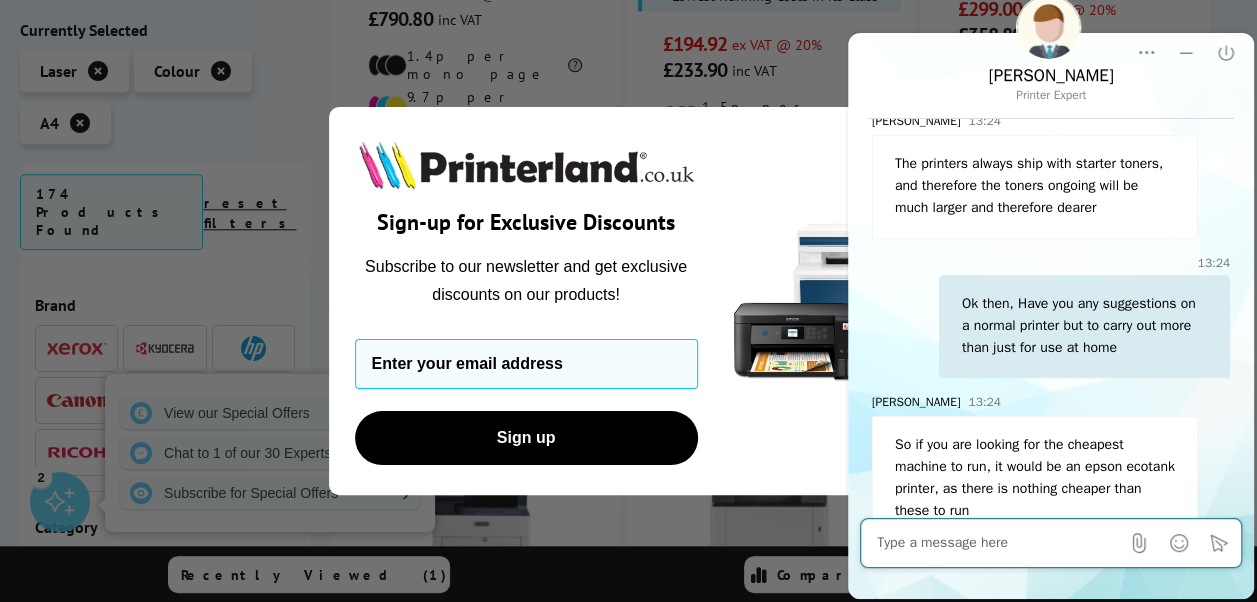 scroll, scrollTop: 788, scrollLeft: 0, axis: vertical 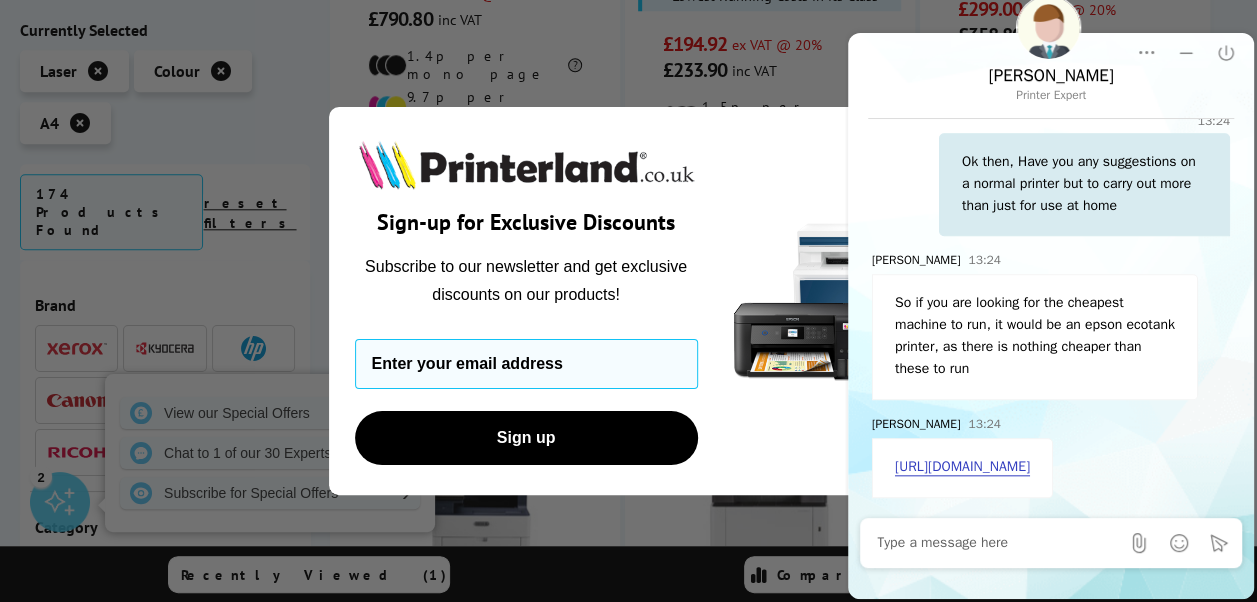 click on "https://www.printerland.co.uk/product/epson-ecotank-et-4856/150517" 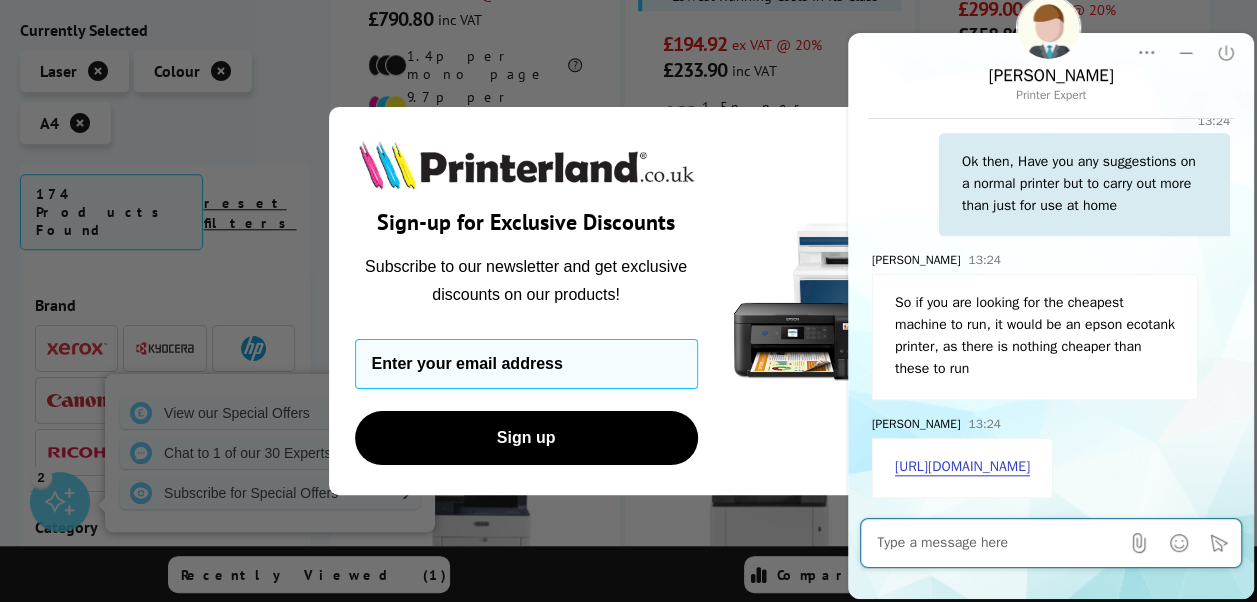 click at bounding box center (998, 543) 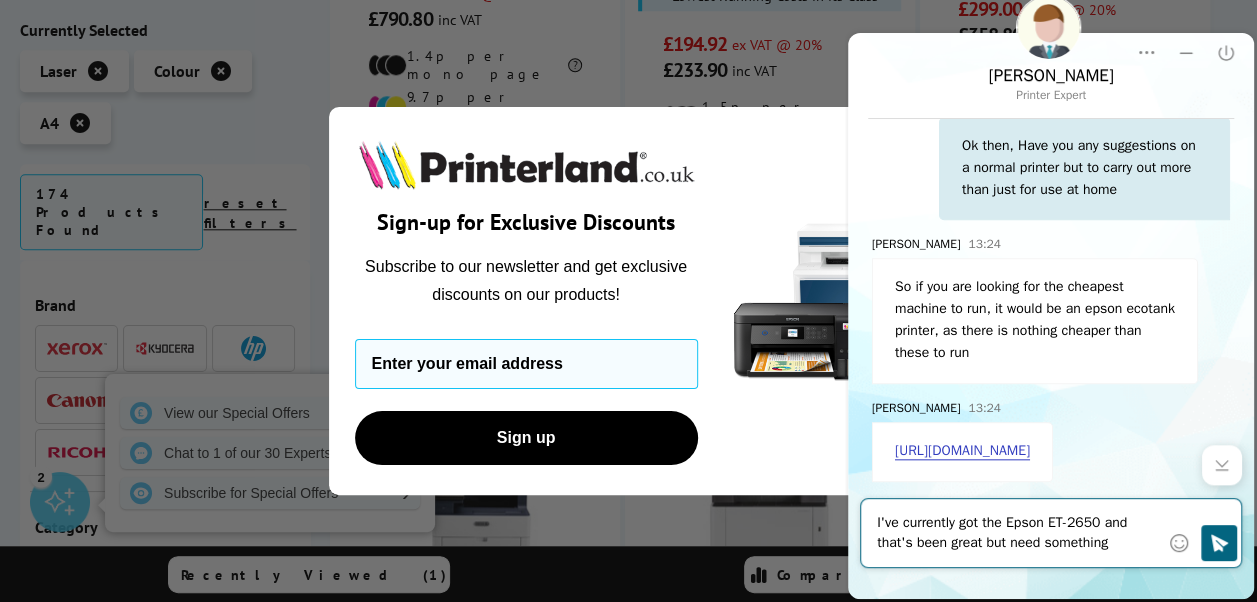 click on "I've currently got the Epson ET-2650 and that's been great but need something" at bounding box center [1018, 533] 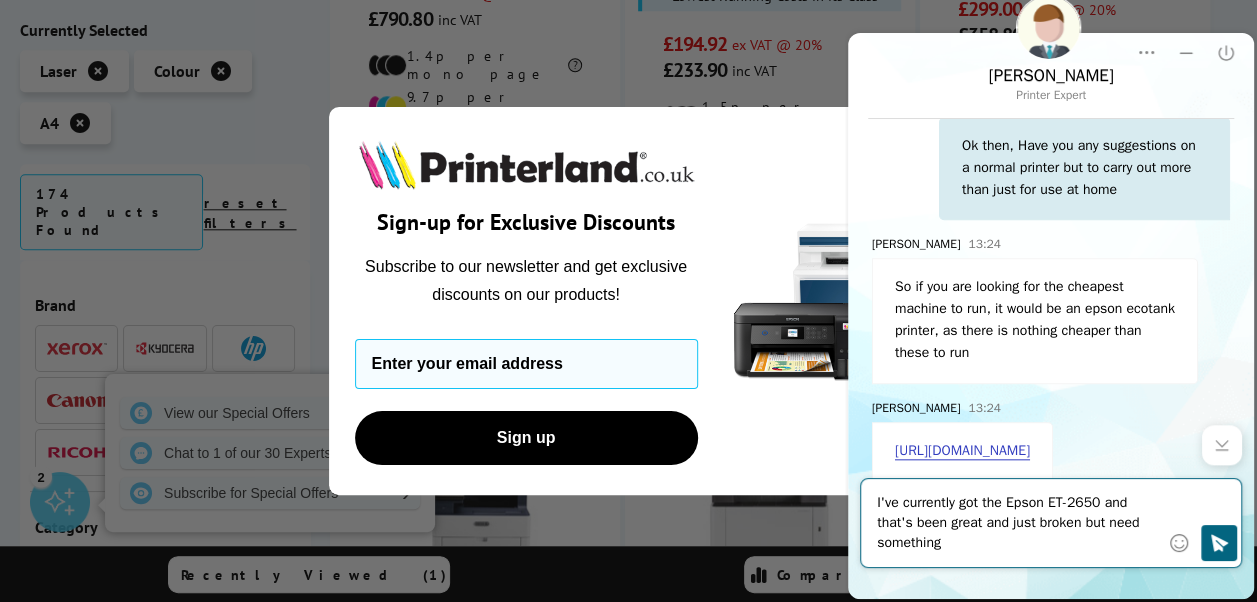 click on "I've currently got the Epson ET-2650 and that's been great and just broken but need something" at bounding box center (1018, 523) 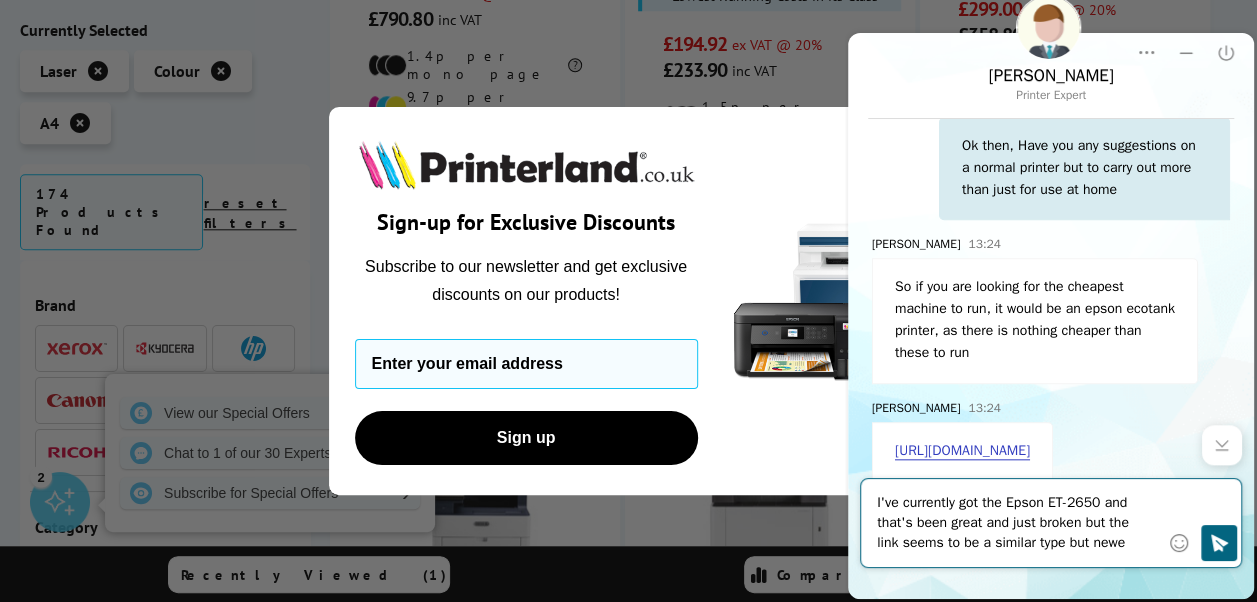 type on "I've currently got the Epson ET-2650 and that's been great and just broken but the link seems to be a similar type but newer" 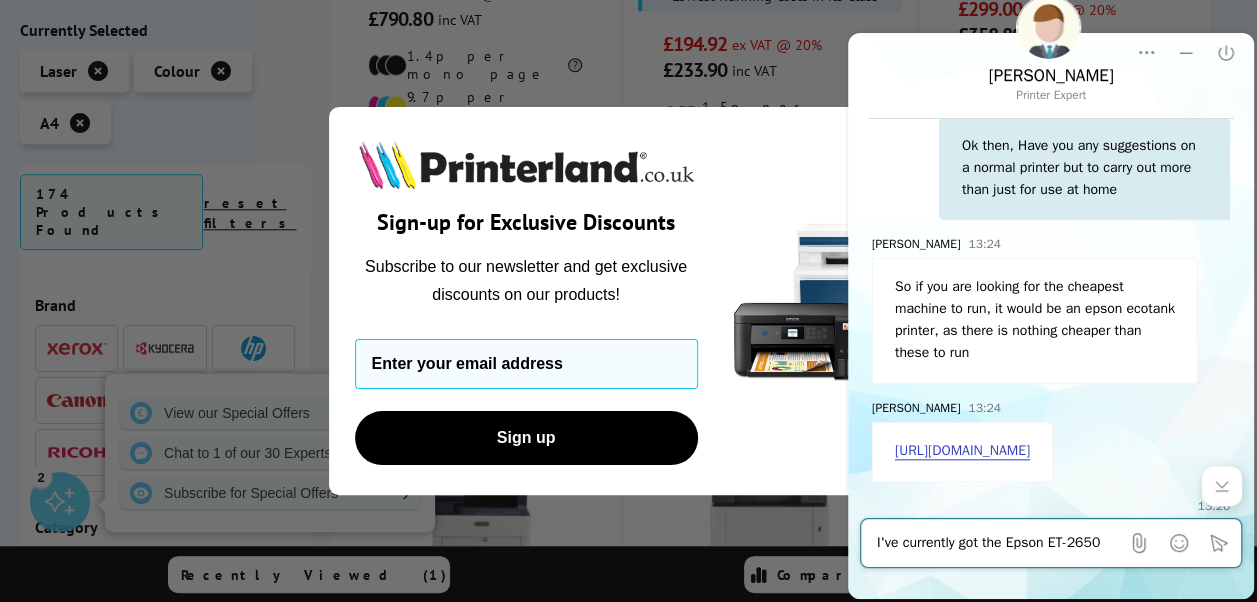 type 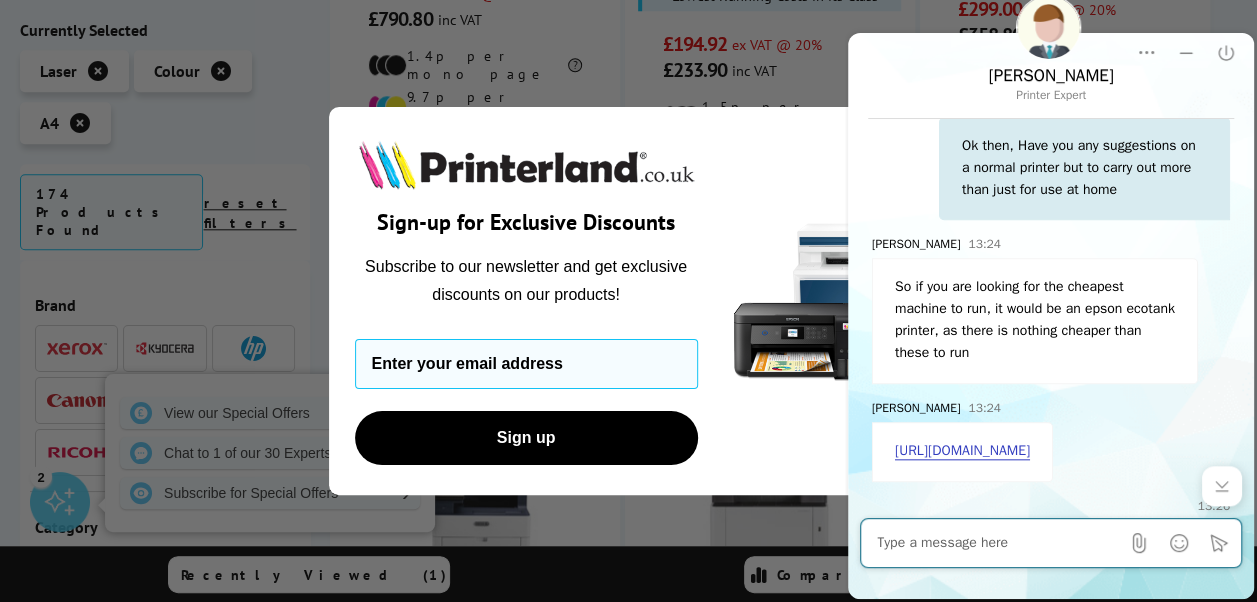 scroll, scrollTop: 1068, scrollLeft: 0, axis: vertical 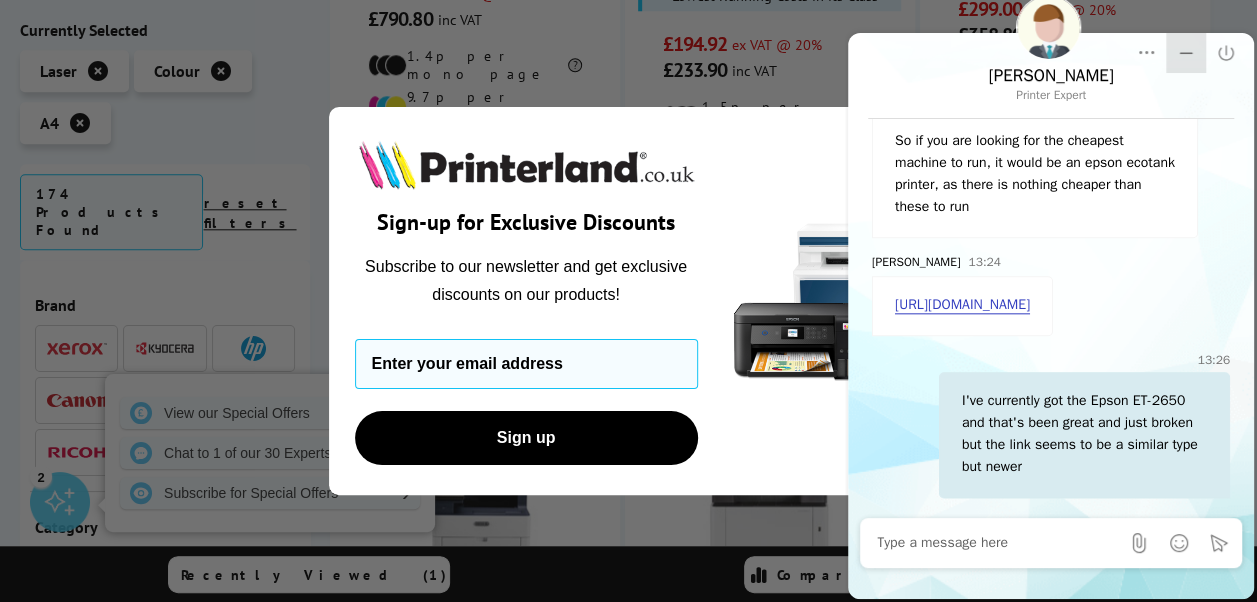 click 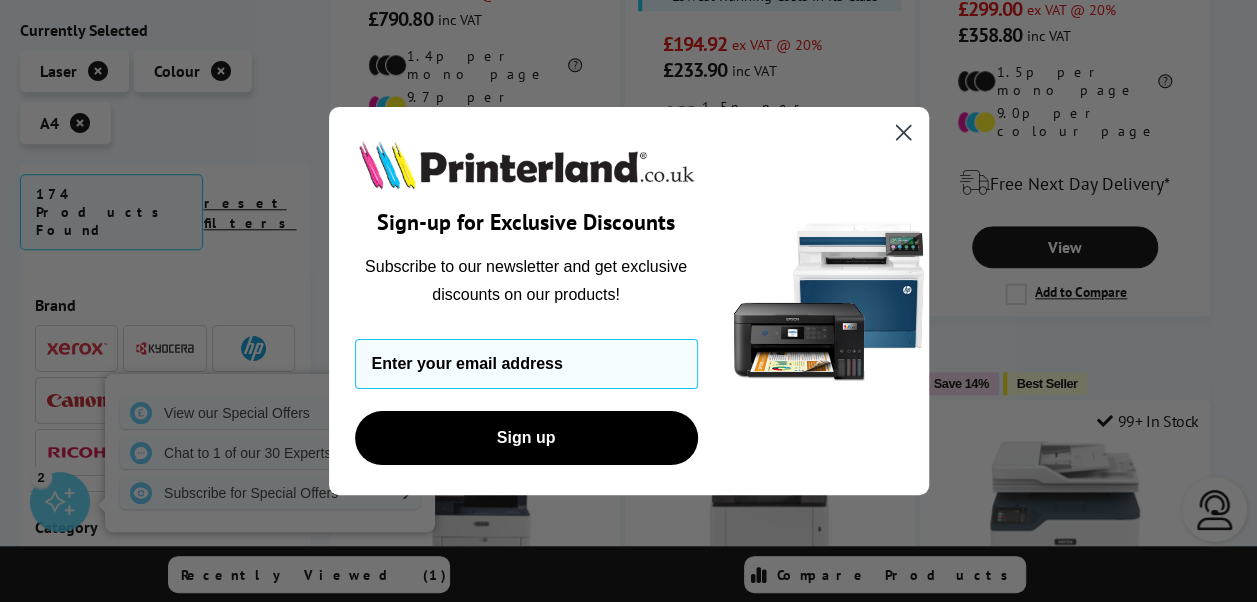 scroll, scrollTop: 0, scrollLeft: 0, axis: both 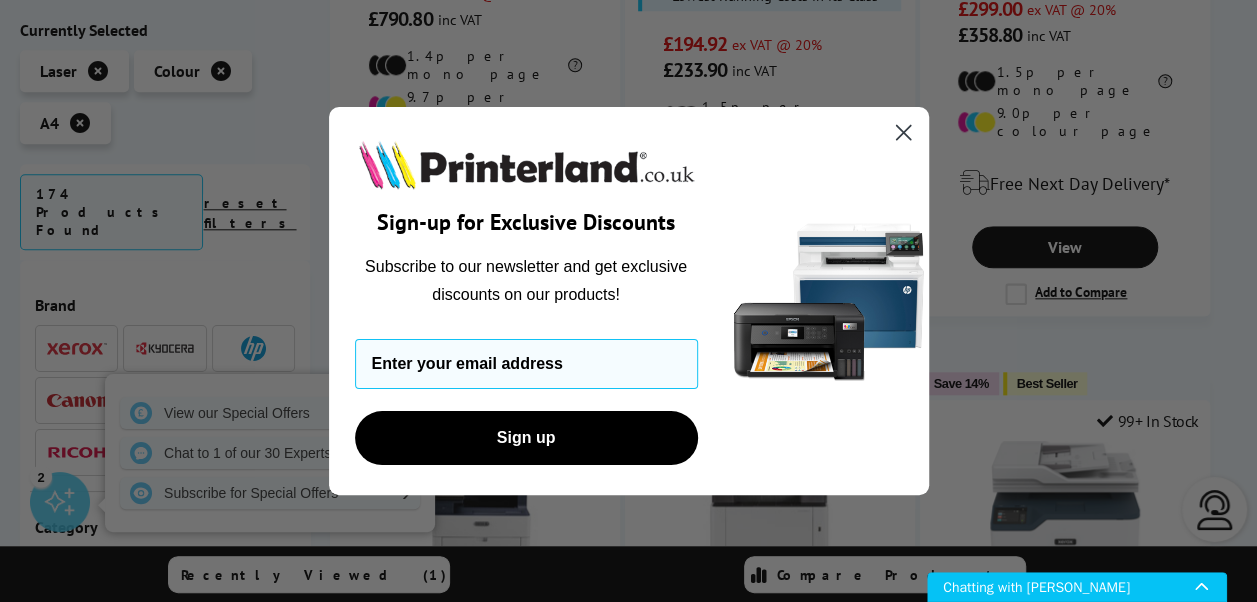 click 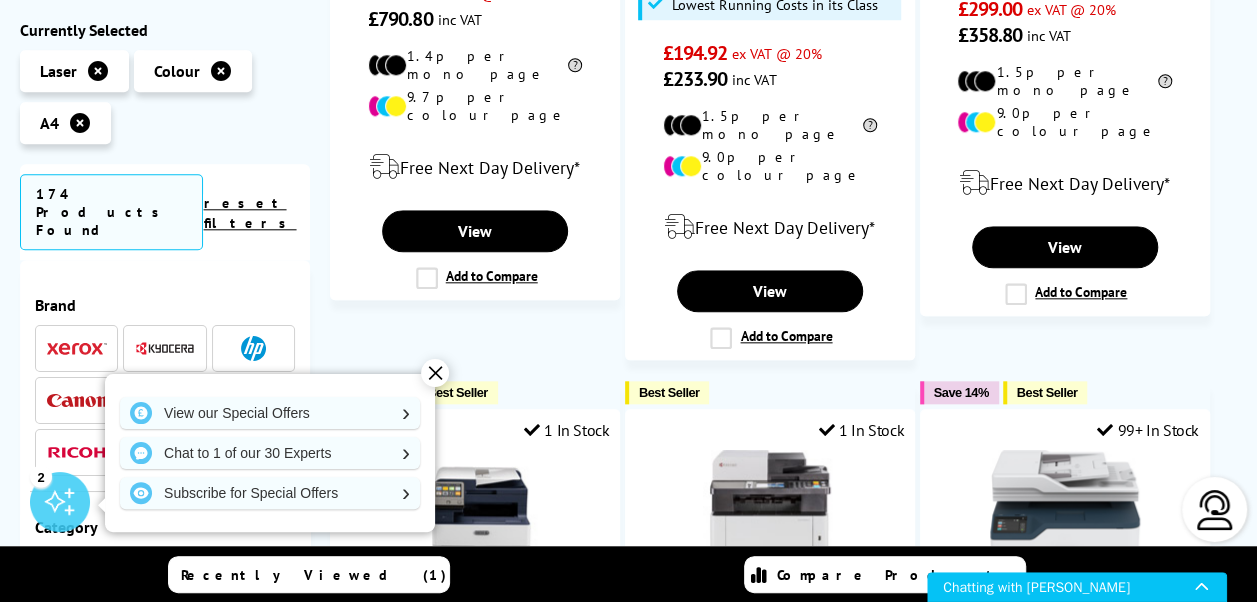 click on "✕" at bounding box center [435, 373] 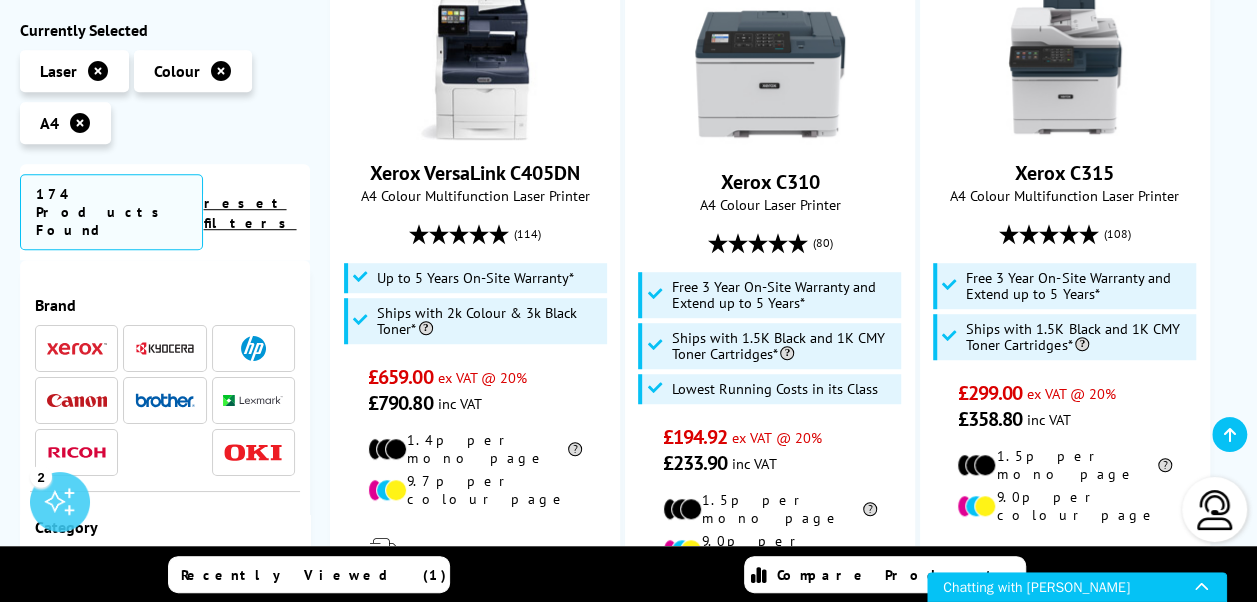 scroll, scrollTop: 438, scrollLeft: 0, axis: vertical 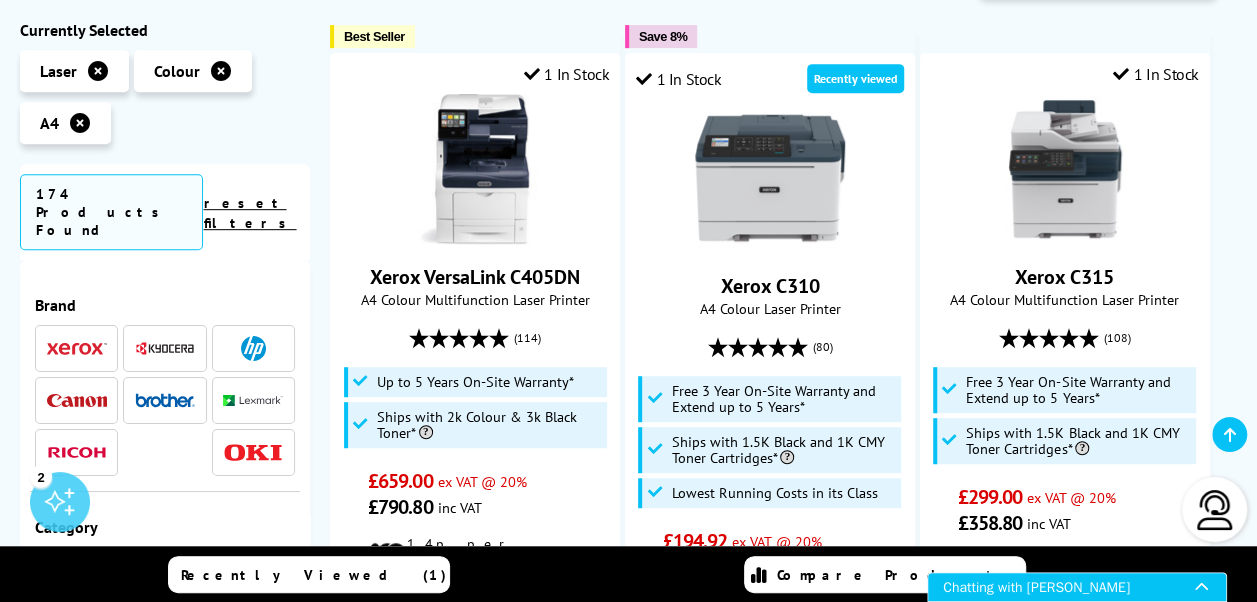 click on "Chatting with Richard" at bounding box center [1069, 587] 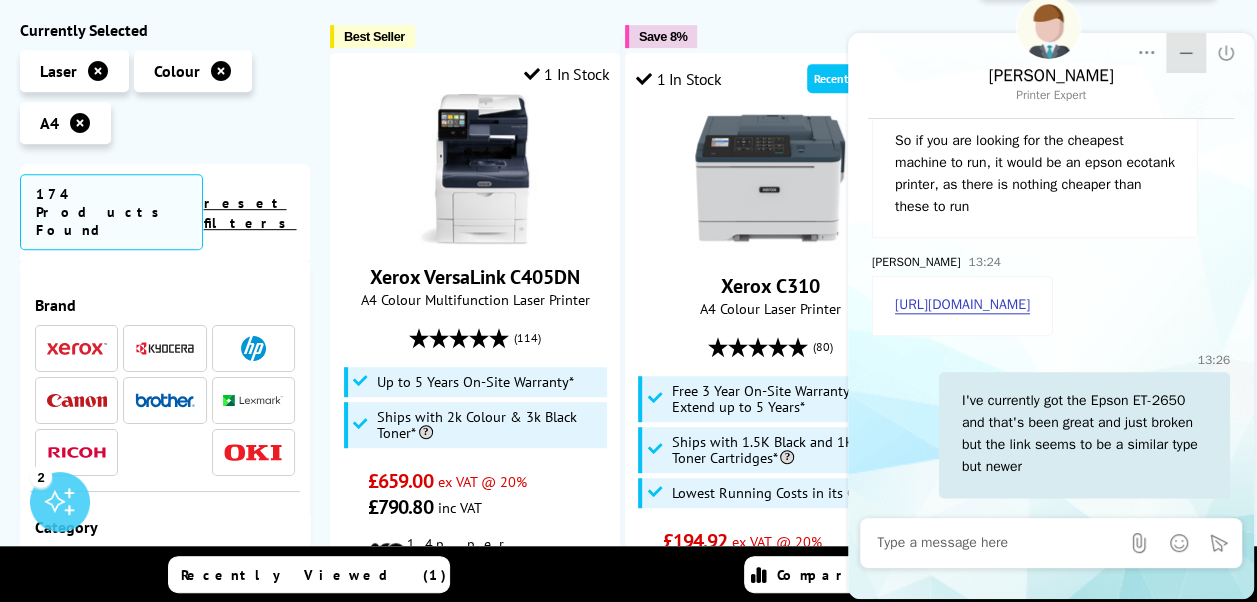click 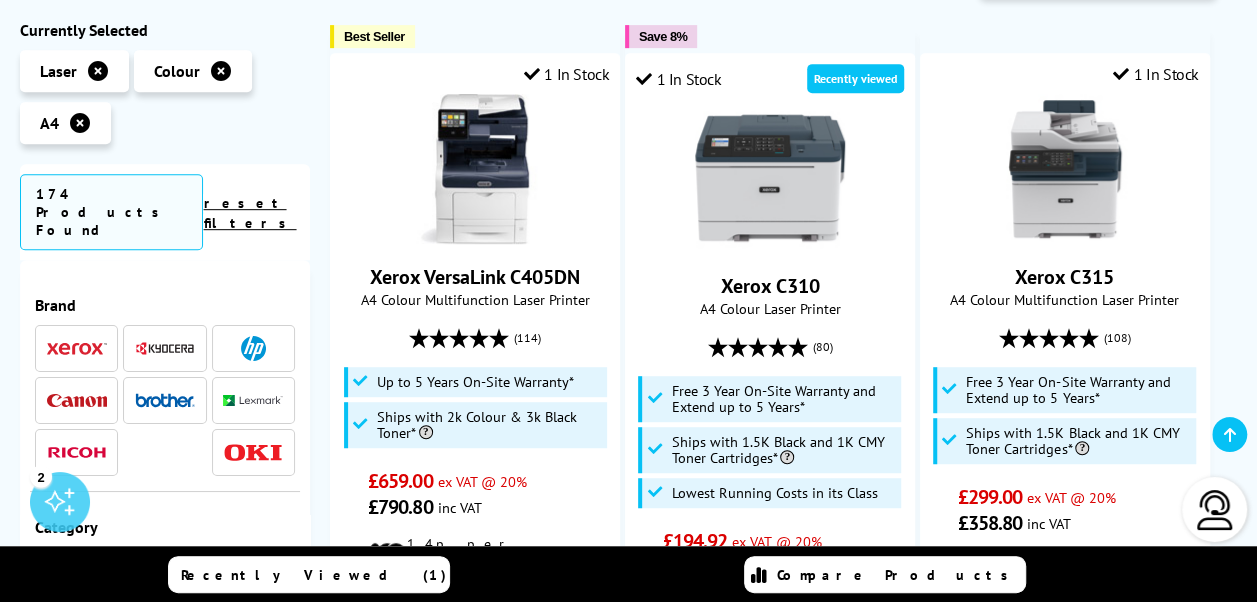 scroll, scrollTop: 0, scrollLeft: 0, axis: both 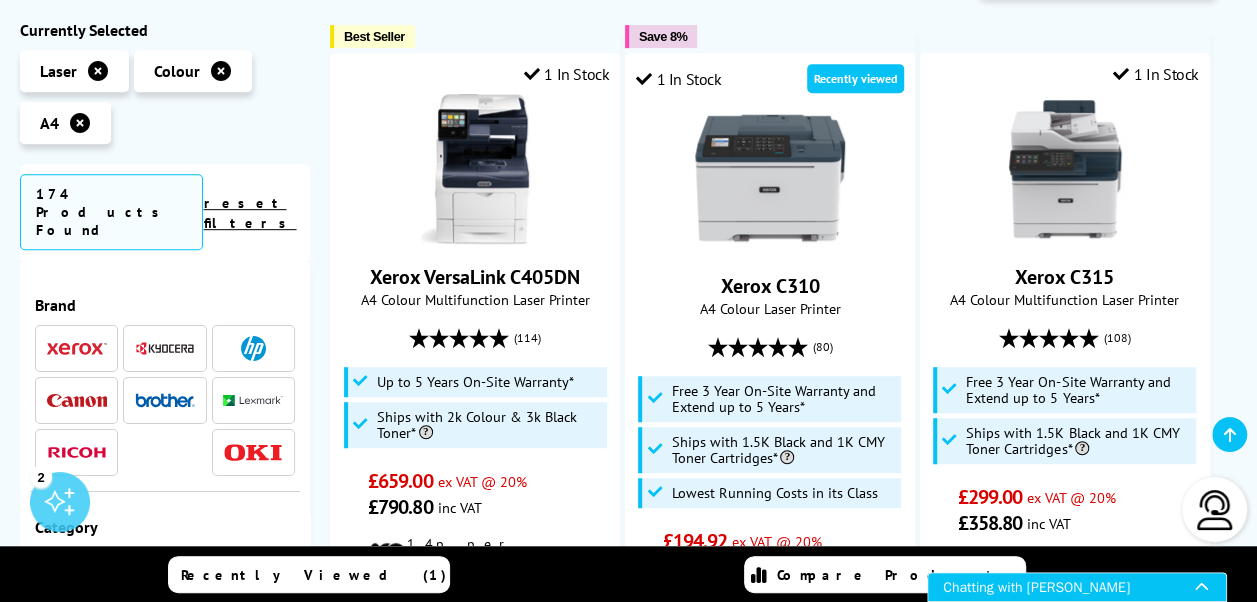 click on "Chatting with Richard" at bounding box center (1069, 587) 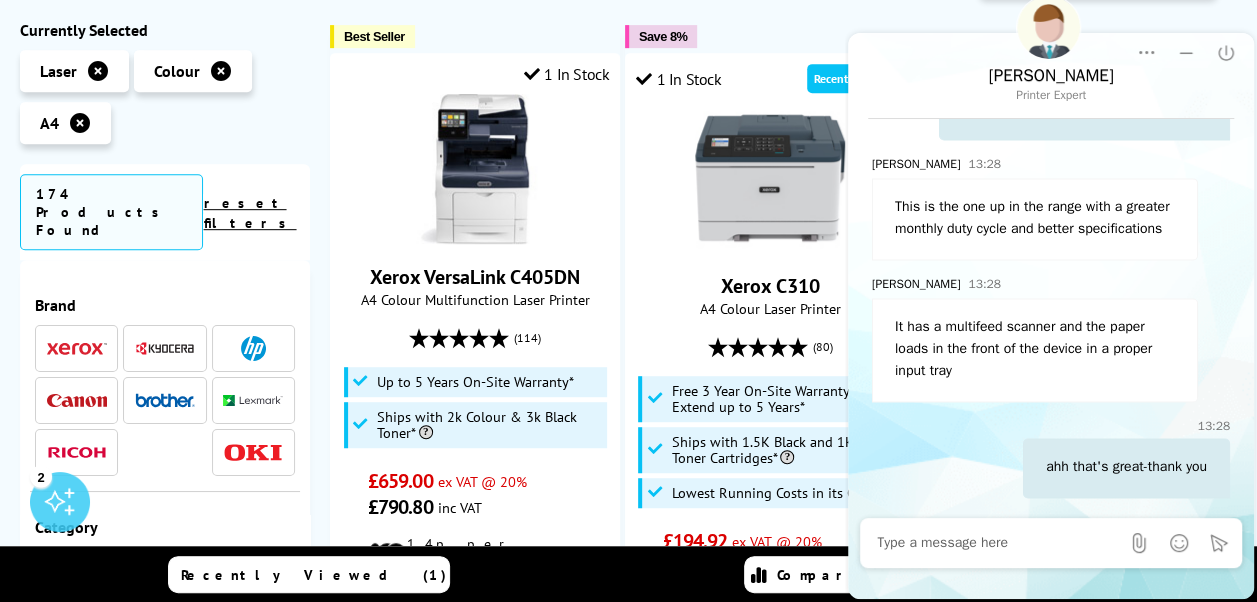 scroll, scrollTop: 1446, scrollLeft: 0, axis: vertical 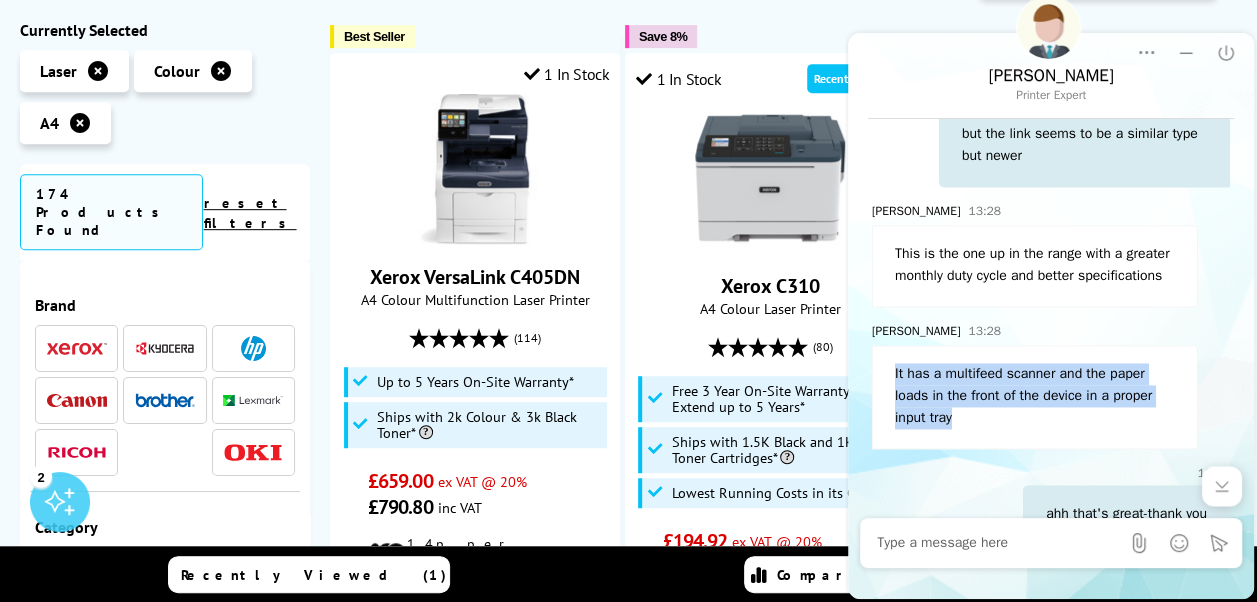 drag, startPoint x: 1253, startPoint y: 423, endPoint x: 1251, endPoint y: 373, distance: 50.039986 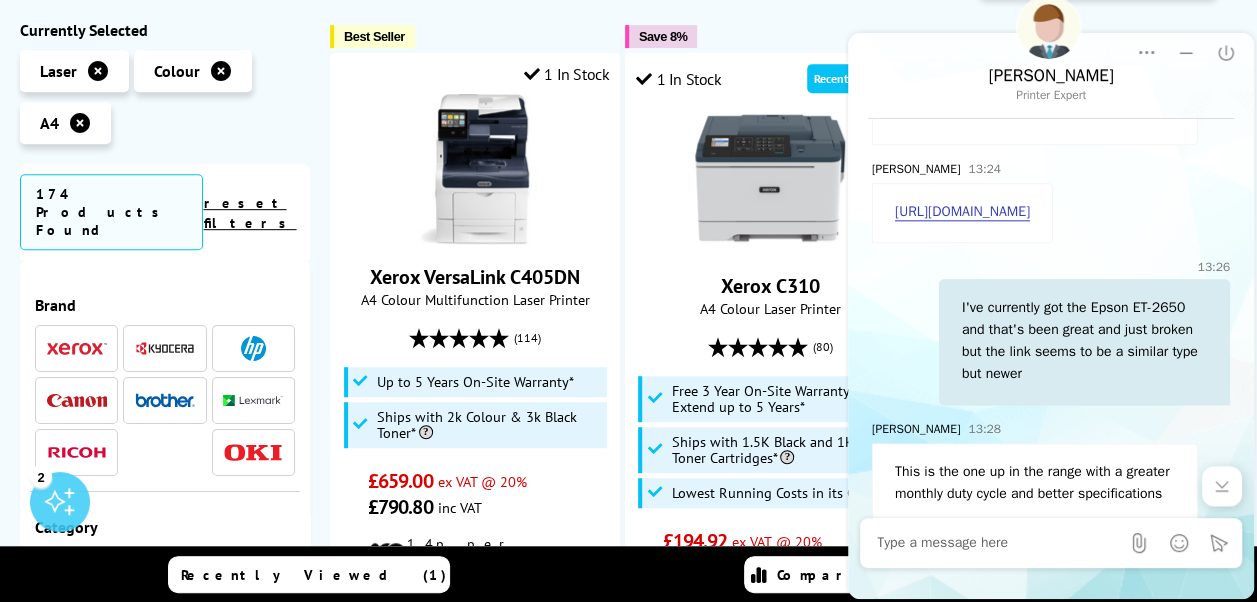 scroll, scrollTop: 1168, scrollLeft: 0, axis: vertical 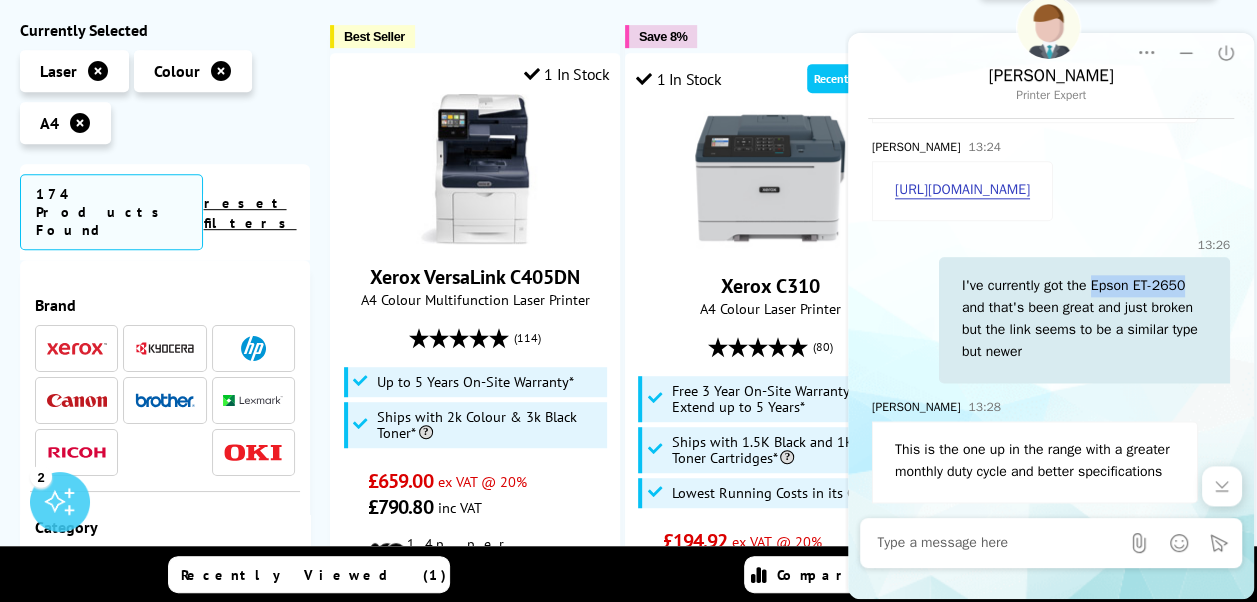 drag, startPoint x: 1182, startPoint y: 305, endPoint x: 1095, endPoint y: 306, distance: 87.005745 